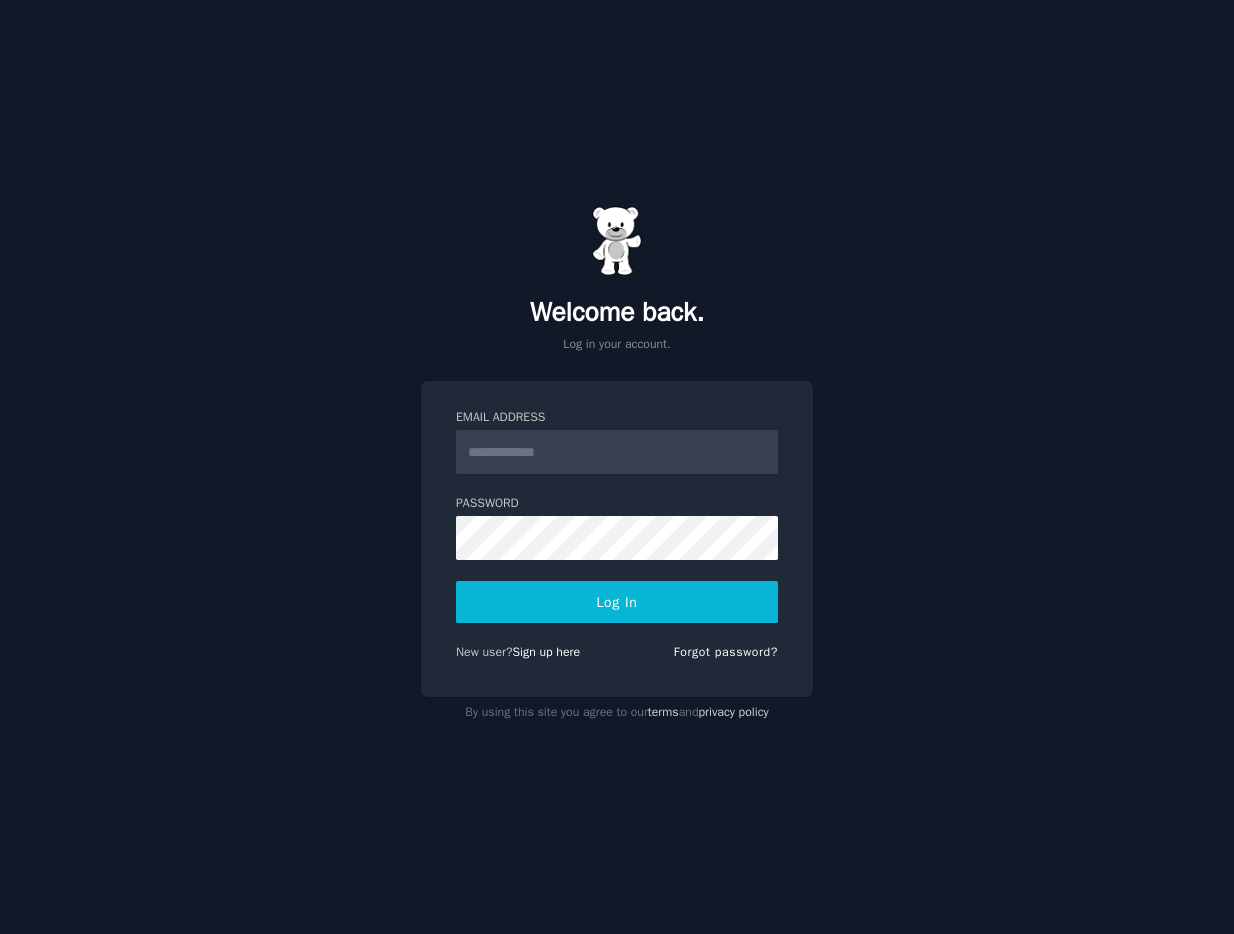 scroll, scrollTop: 0, scrollLeft: 0, axis: both 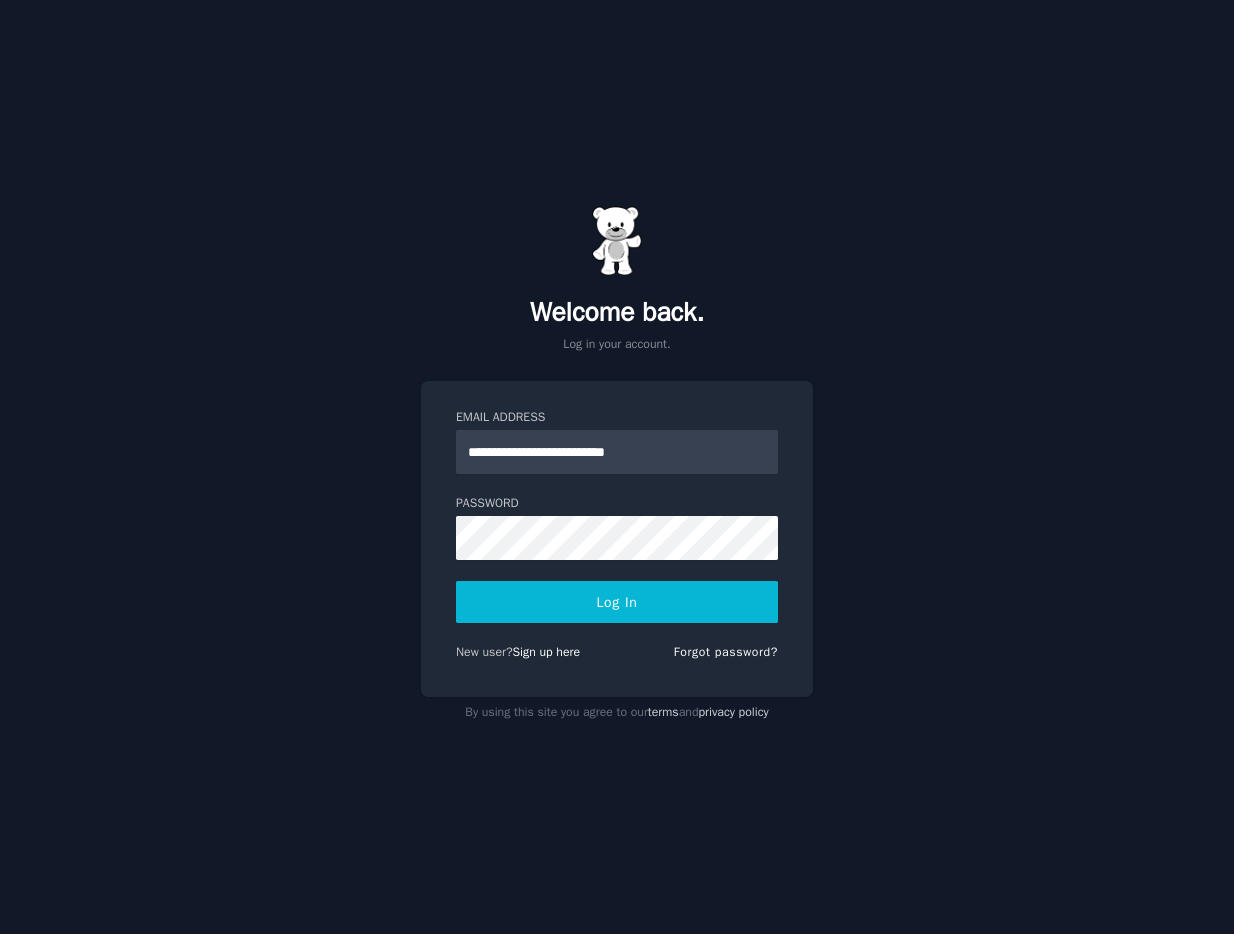 click on "Log In" at bounding box center [617, 602] 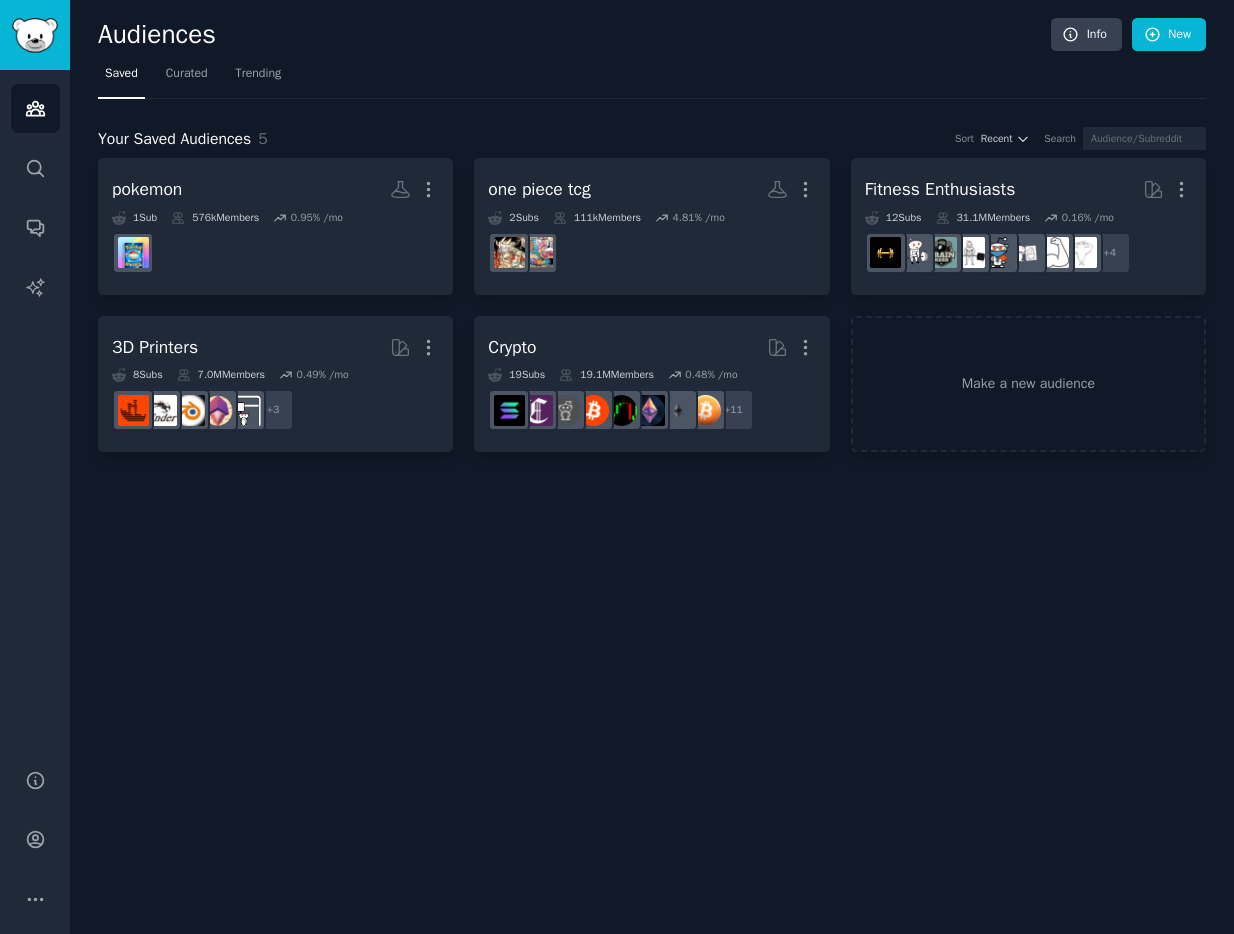 scroll, scrollTop: 0, scrollLeft: 0, axis: both 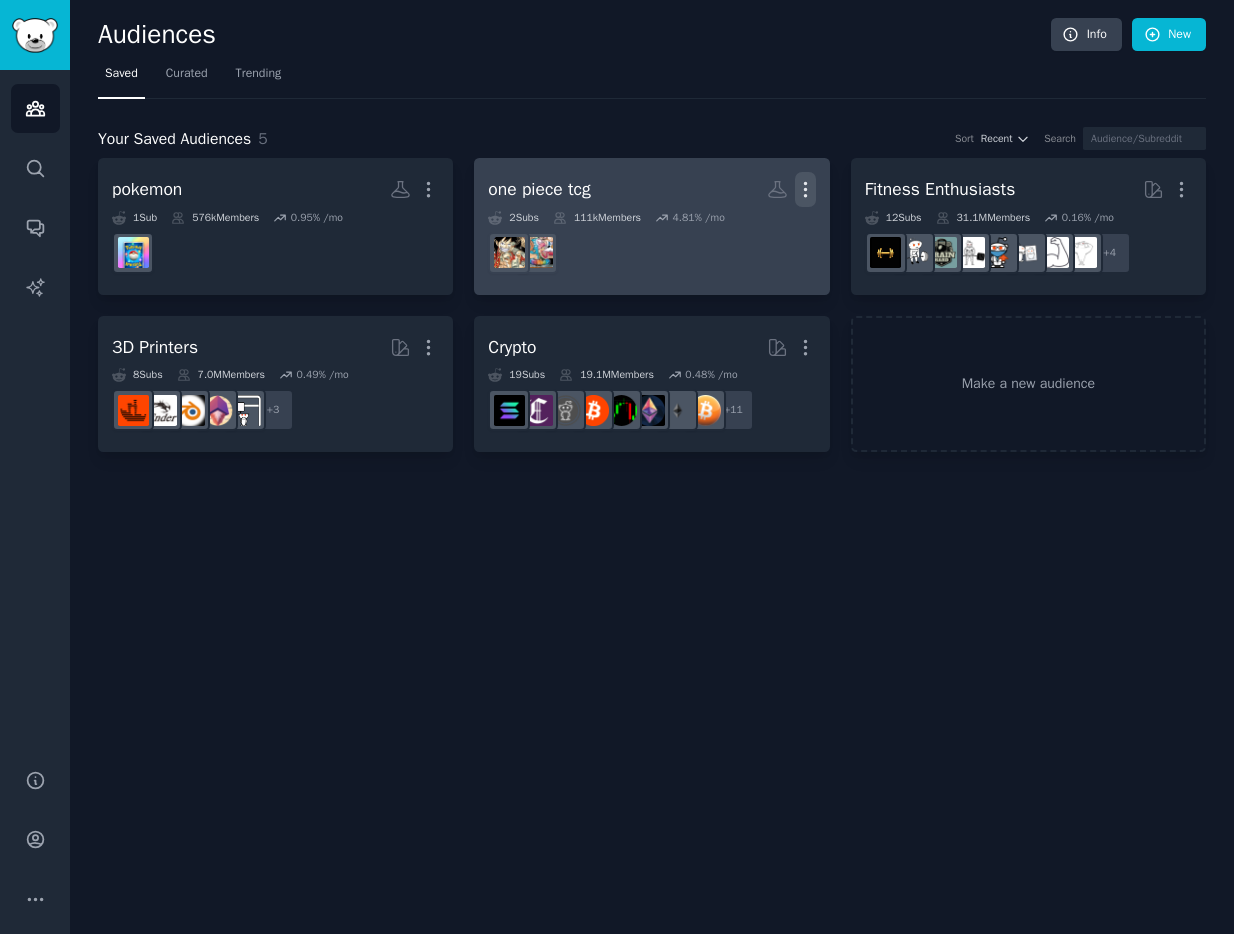 click 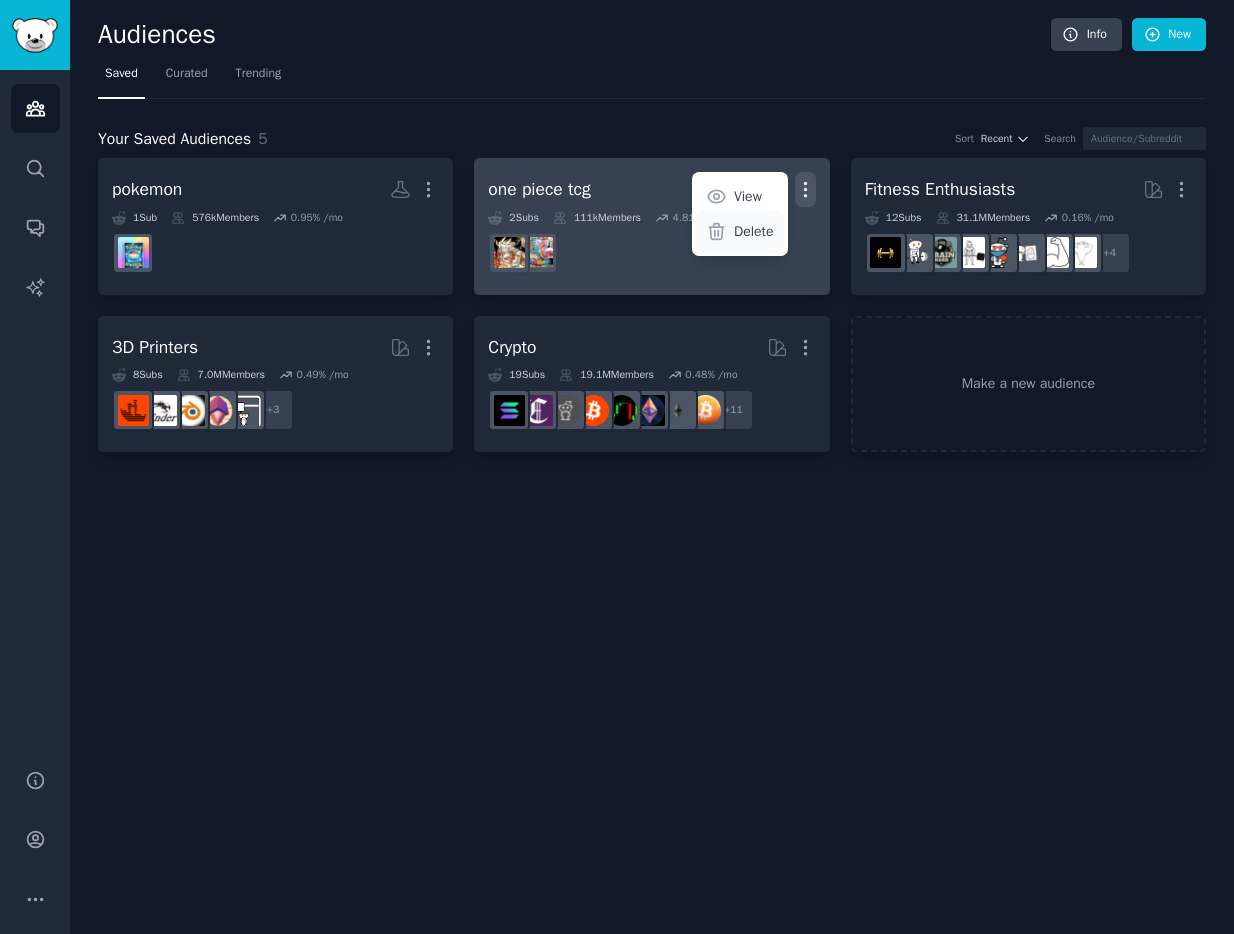 click on "Delete" at bounding box center (754, 231) 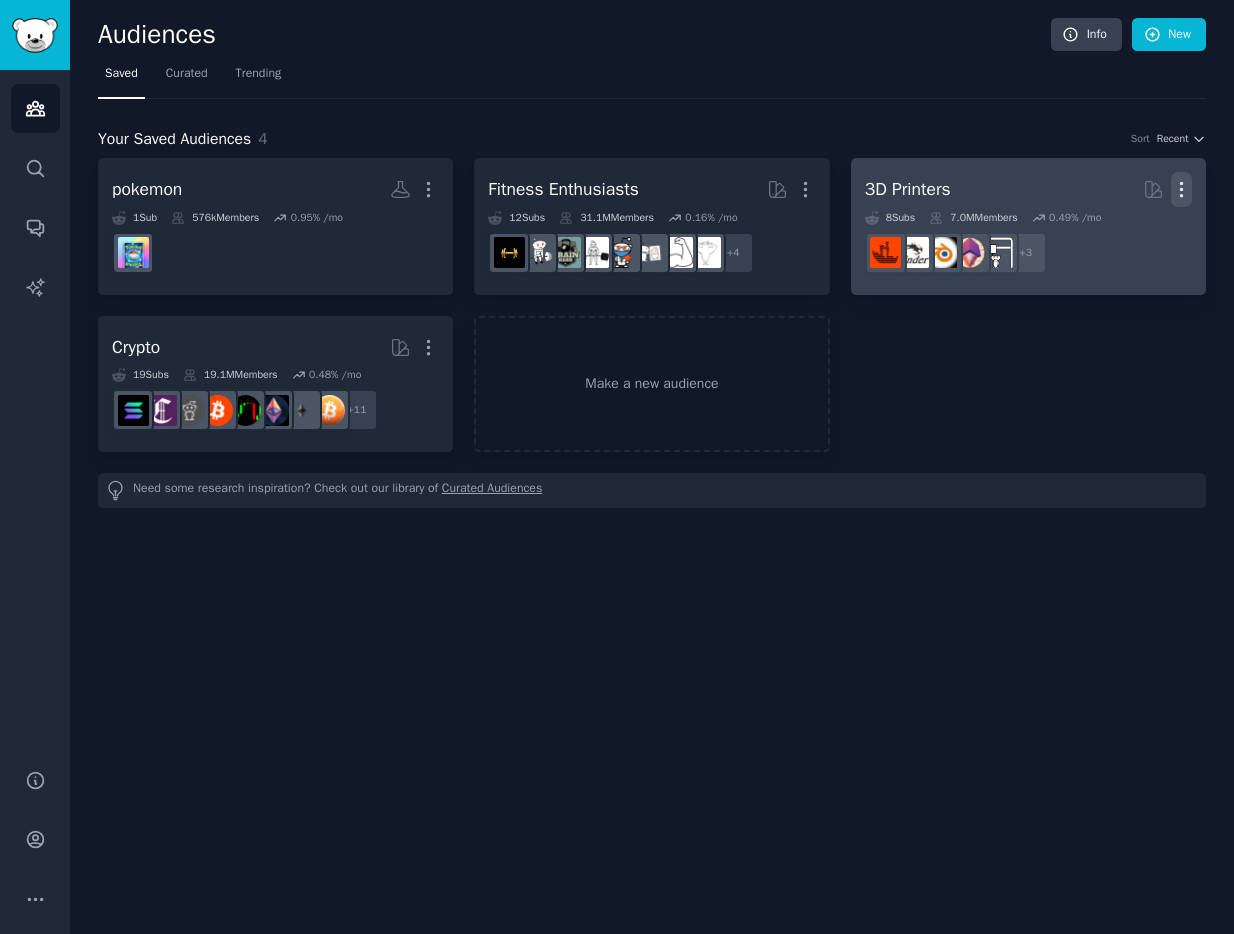 click 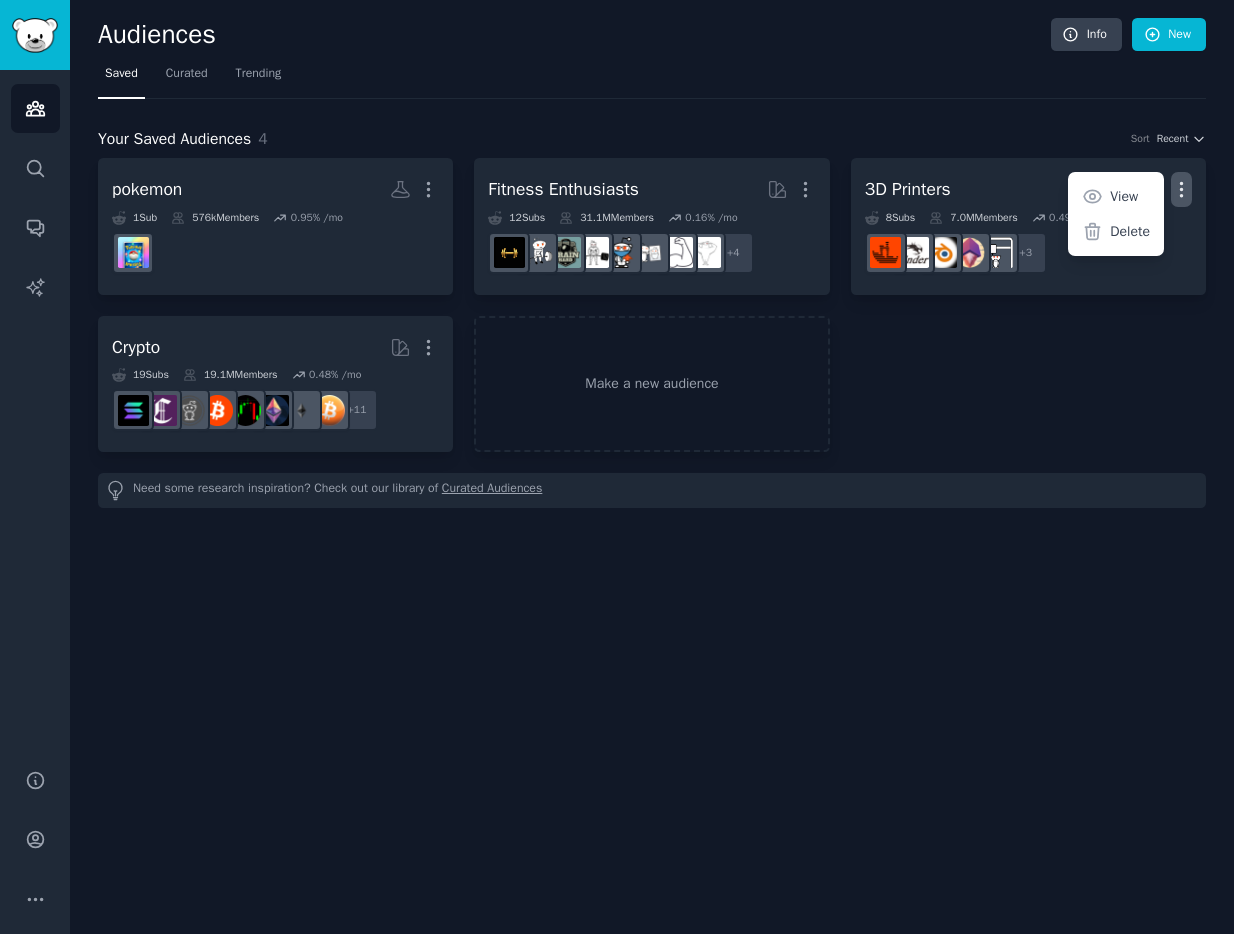 click on "Your Saved Audiences 4 Sort Recent" at bounding box center (652, 139) 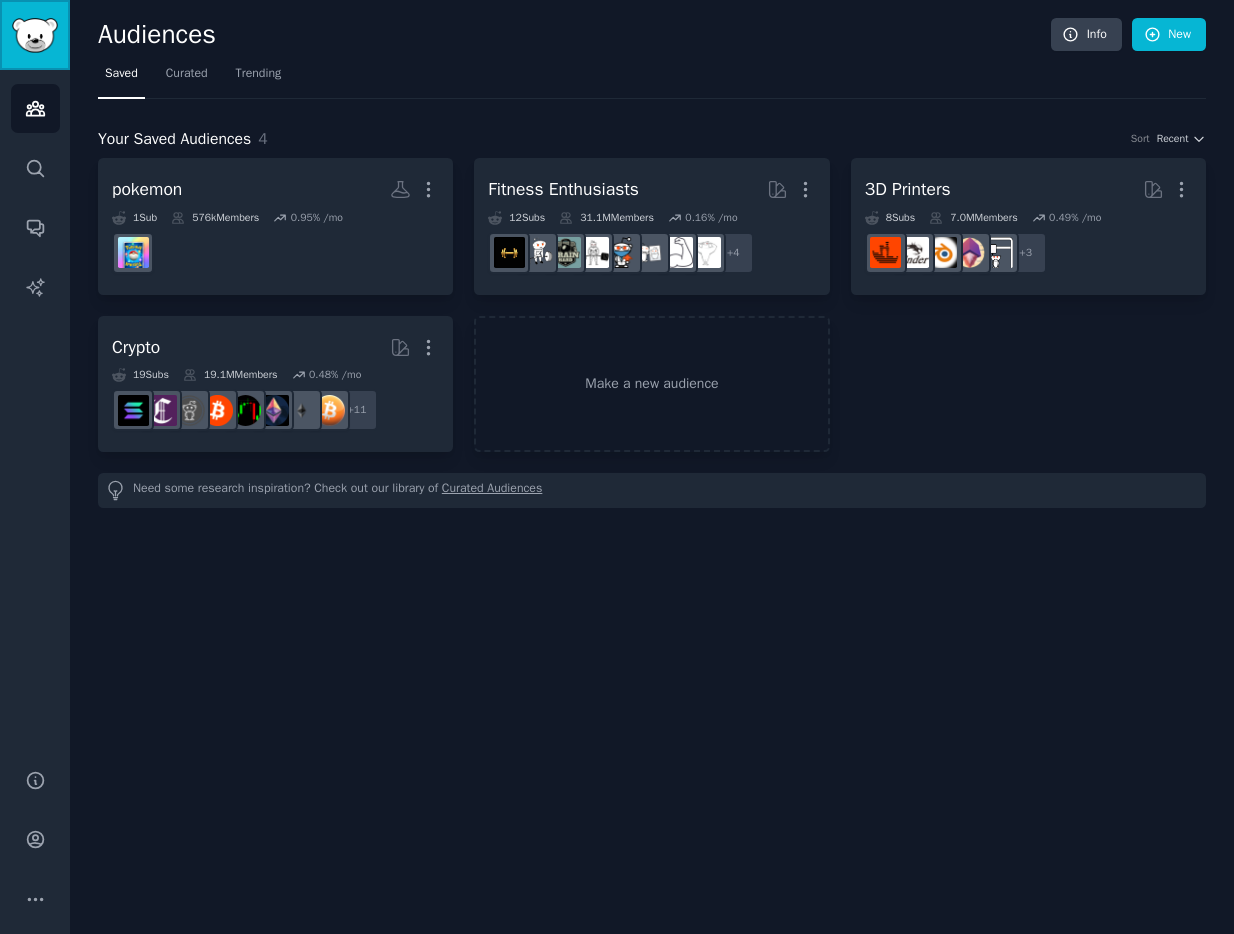 click at bounding box center [35, 35] 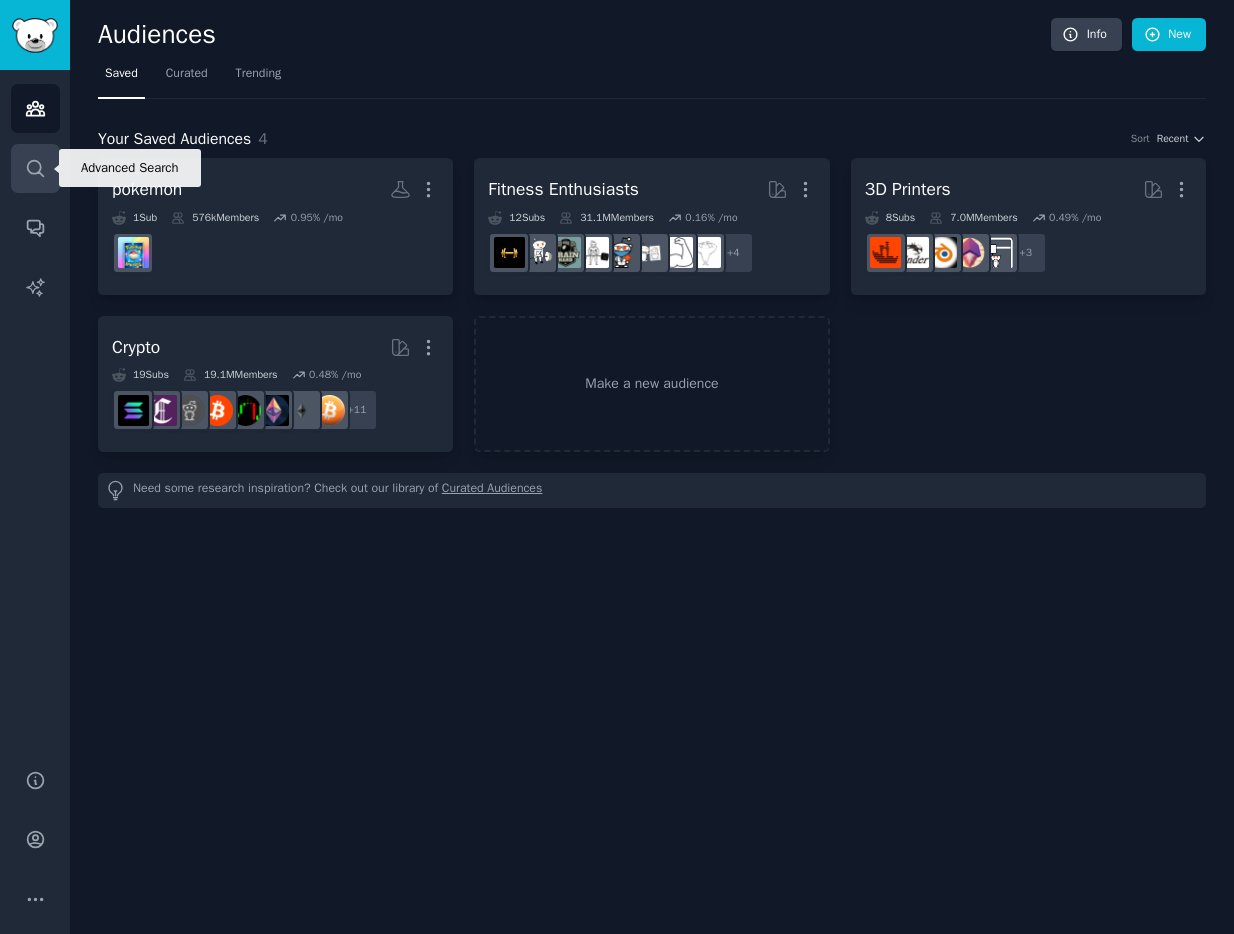 click 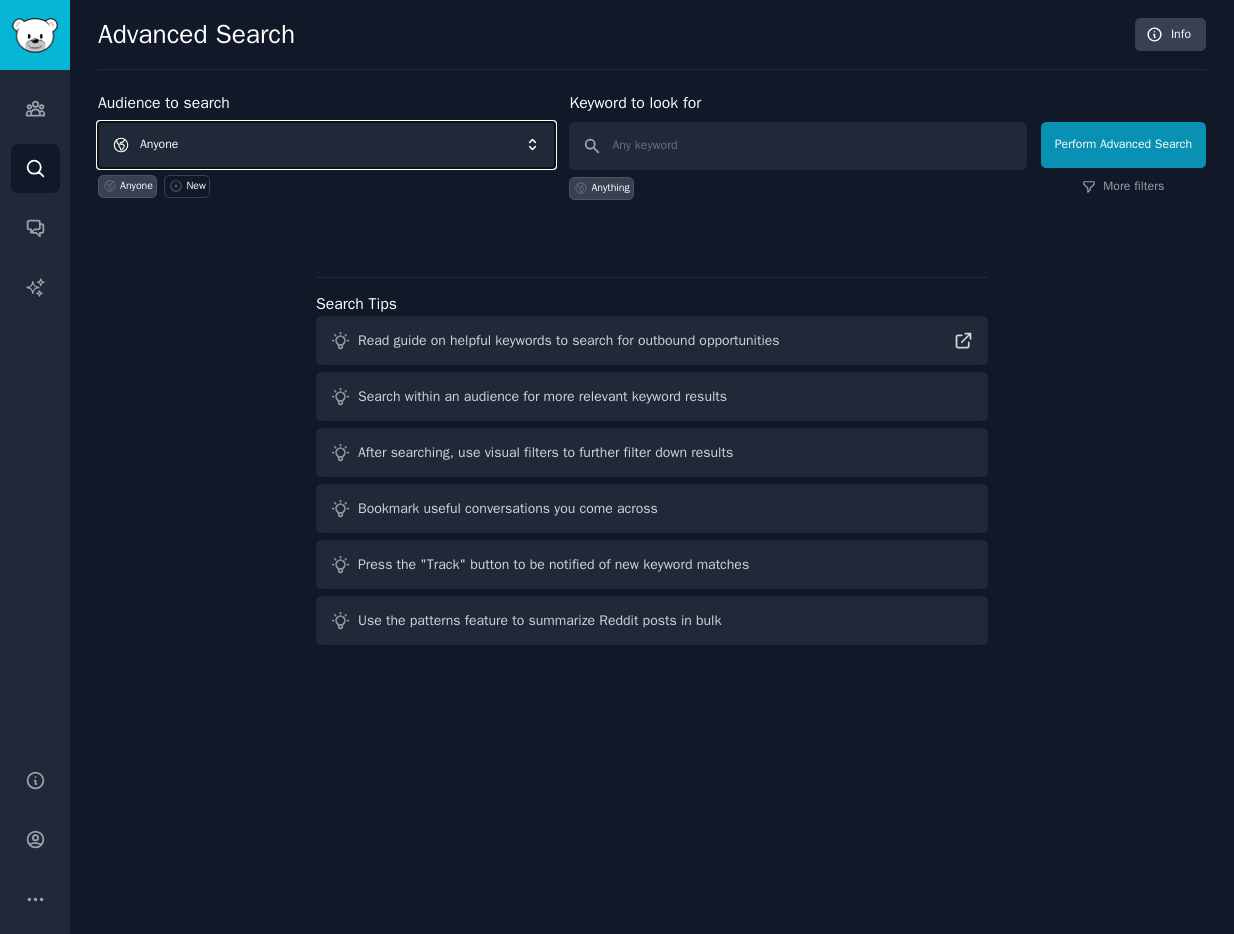 click on "Anyone" at bounding box center (326, 145) 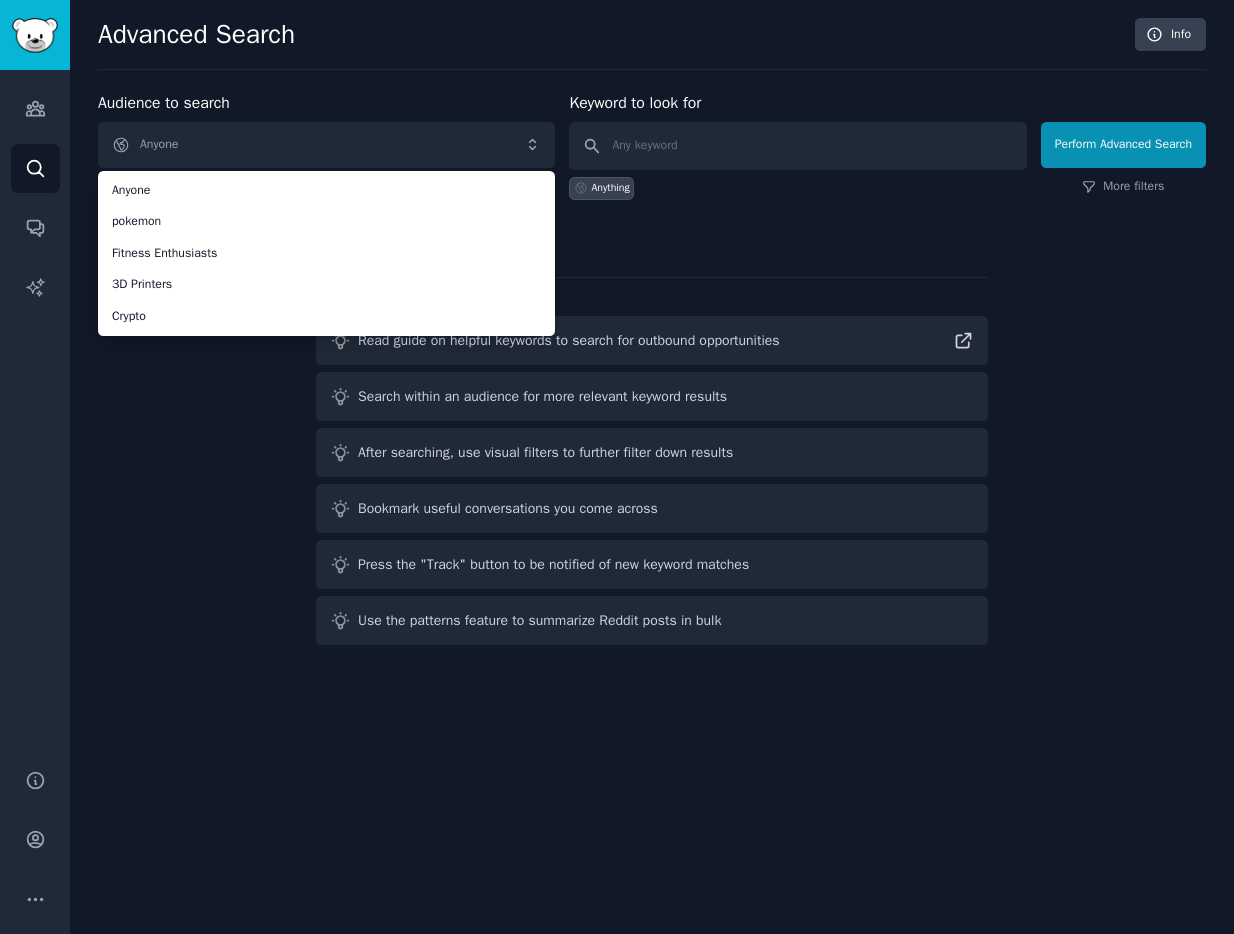 click on "Audience to search Anyone Anyone pokemon Fitness Enthusiasts 3D Printers Crypto Anyone New Keyword to look for Anything   Perform Advanced Search More filters Search Tips Read guide on helpful keywords to search for outbound opportunities Search within an audience for more relevant keyword results After searching, use visual filters to further filter down results Bookmark useful conversations you come across Press the "Track" button to be notified of new keyword matches Use the patterns feature to summarize Reddit posts in bulk" at bounding box center (652, 372) 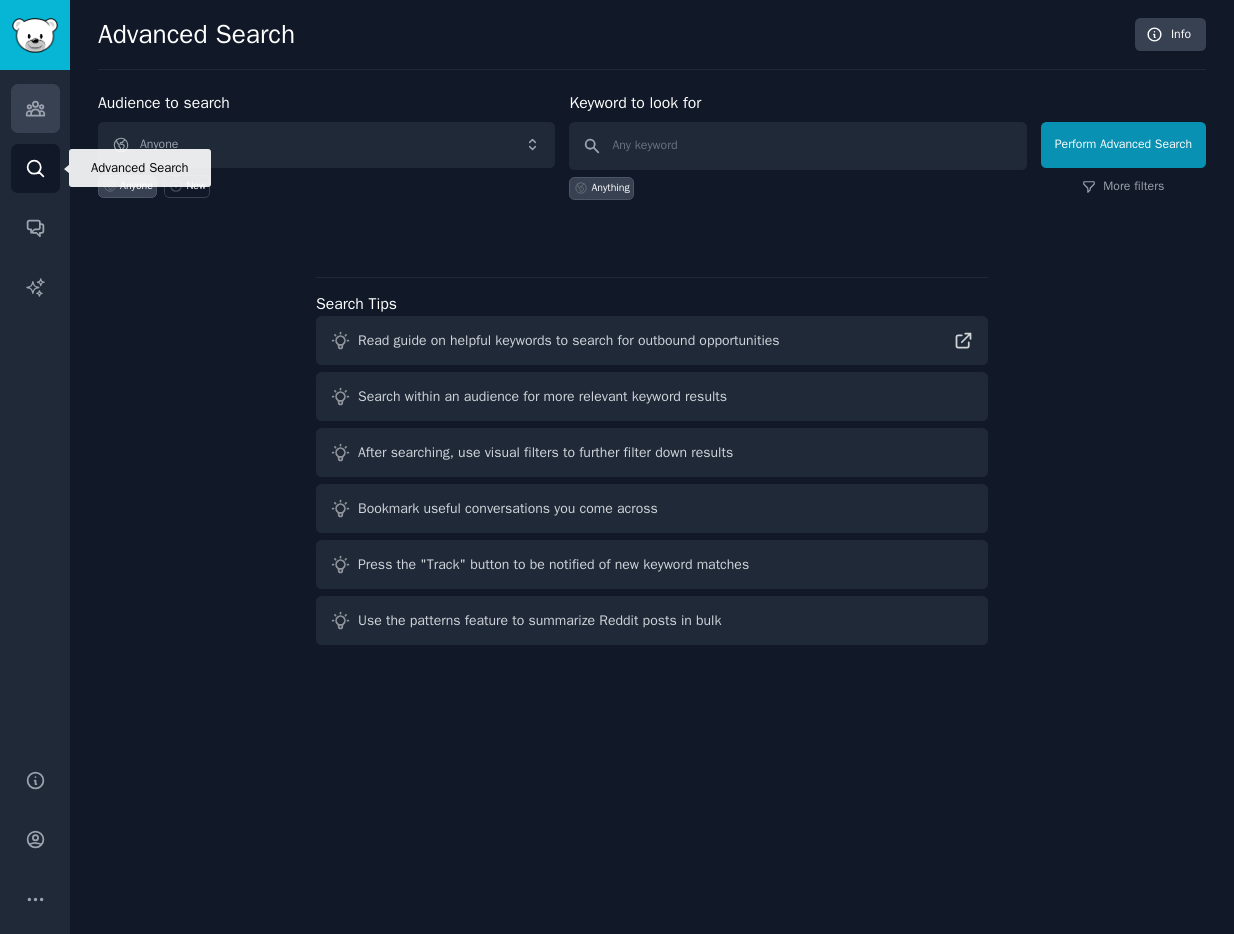 click 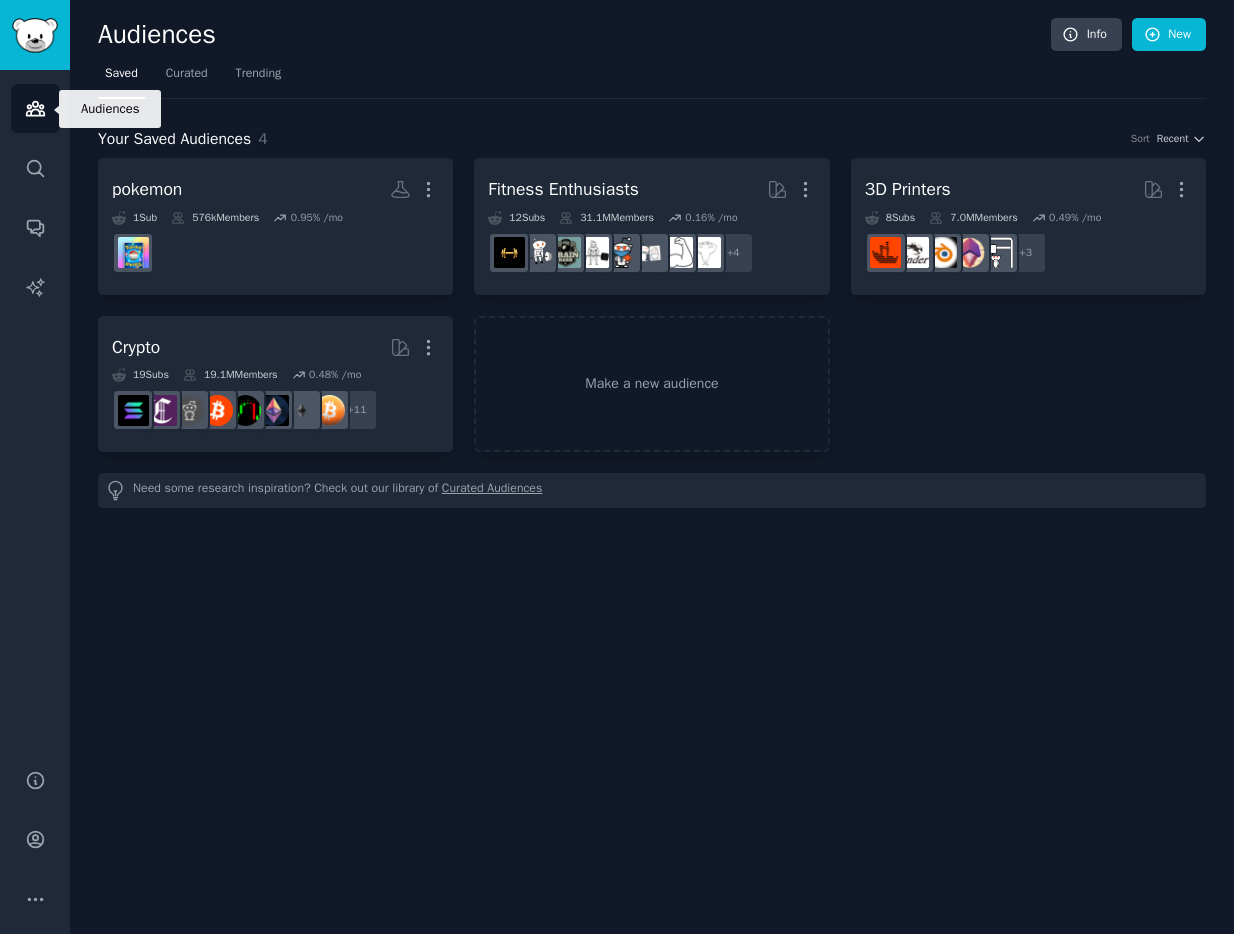 click 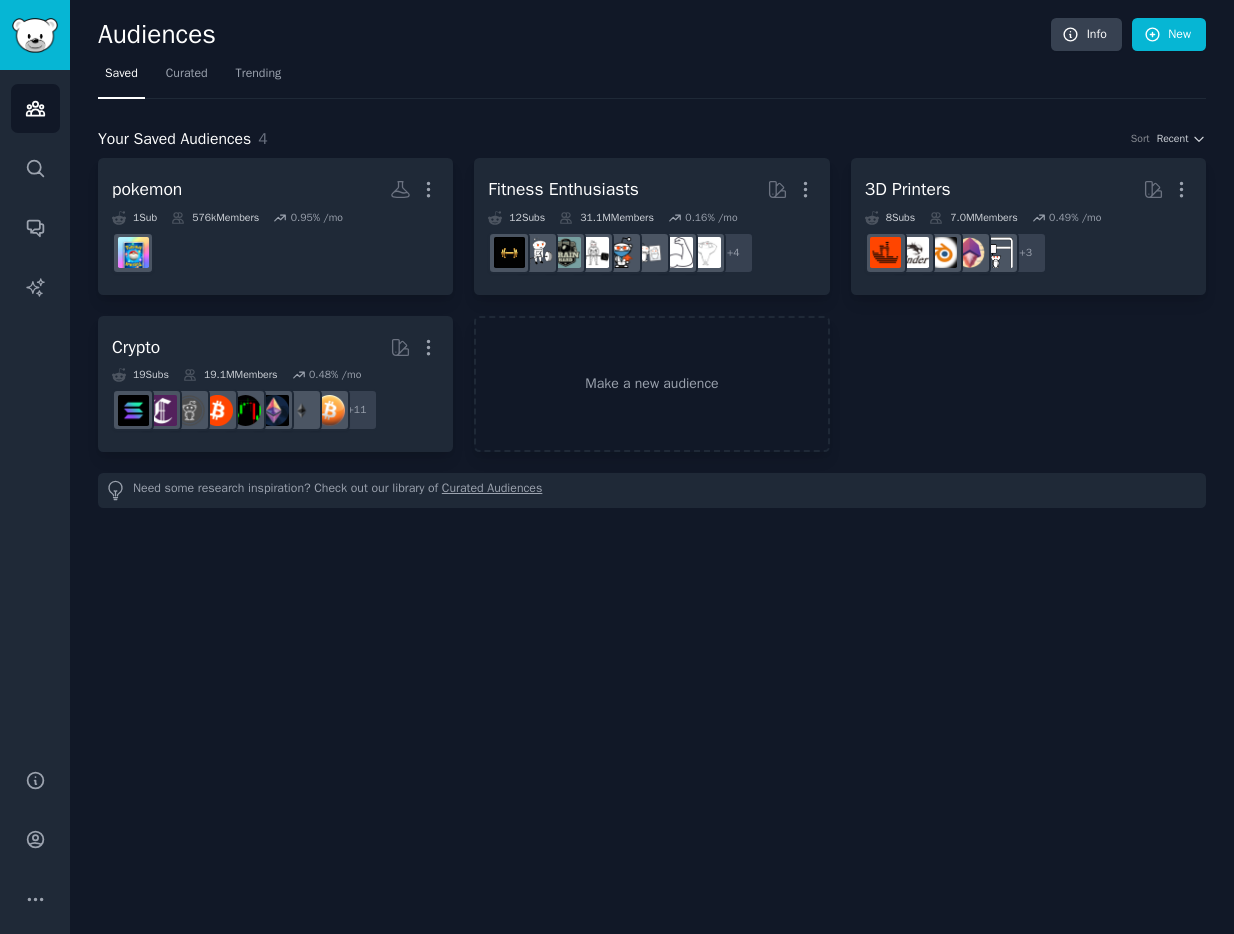 click on "Audiences Info New" at bounding box center [652, 38] 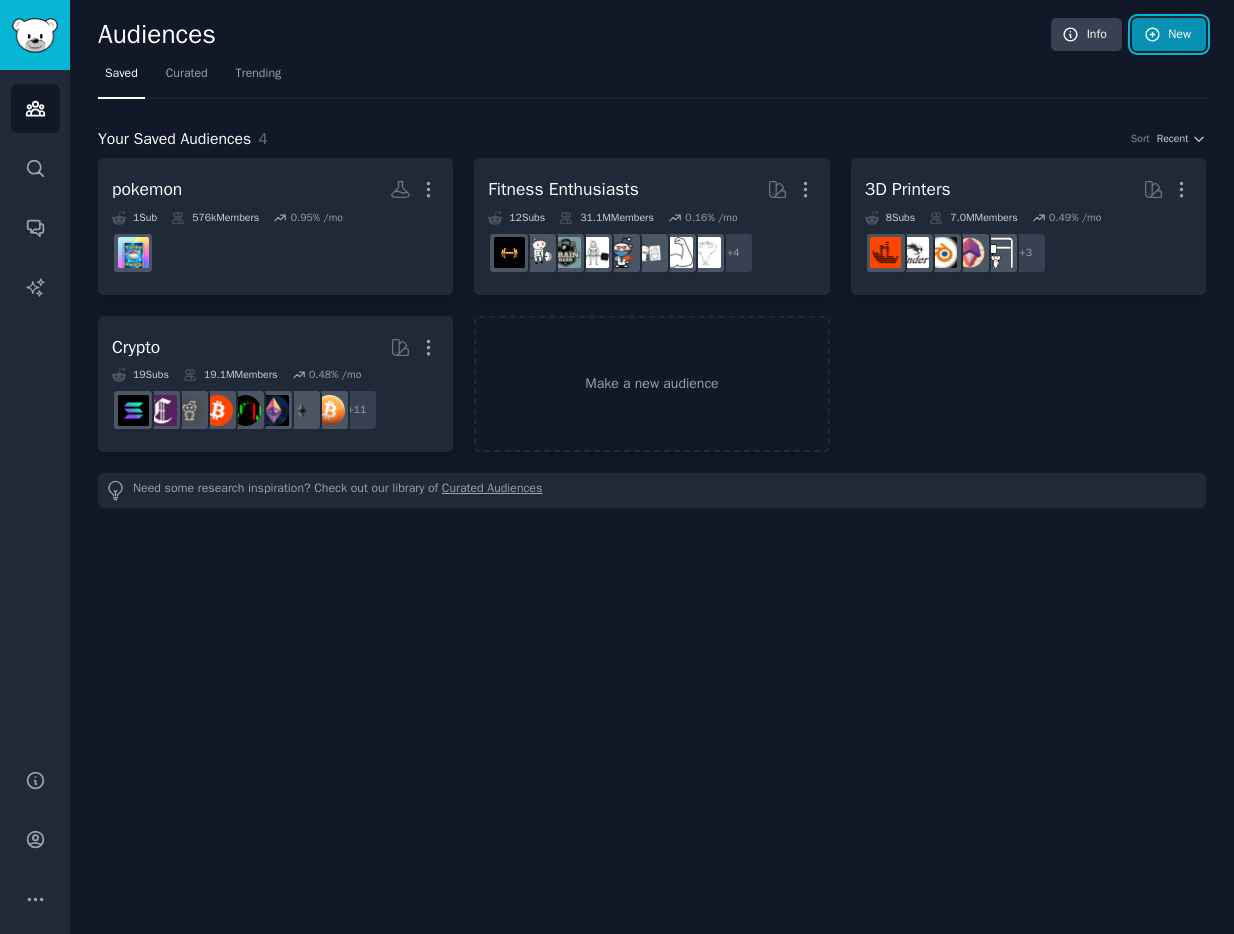 click 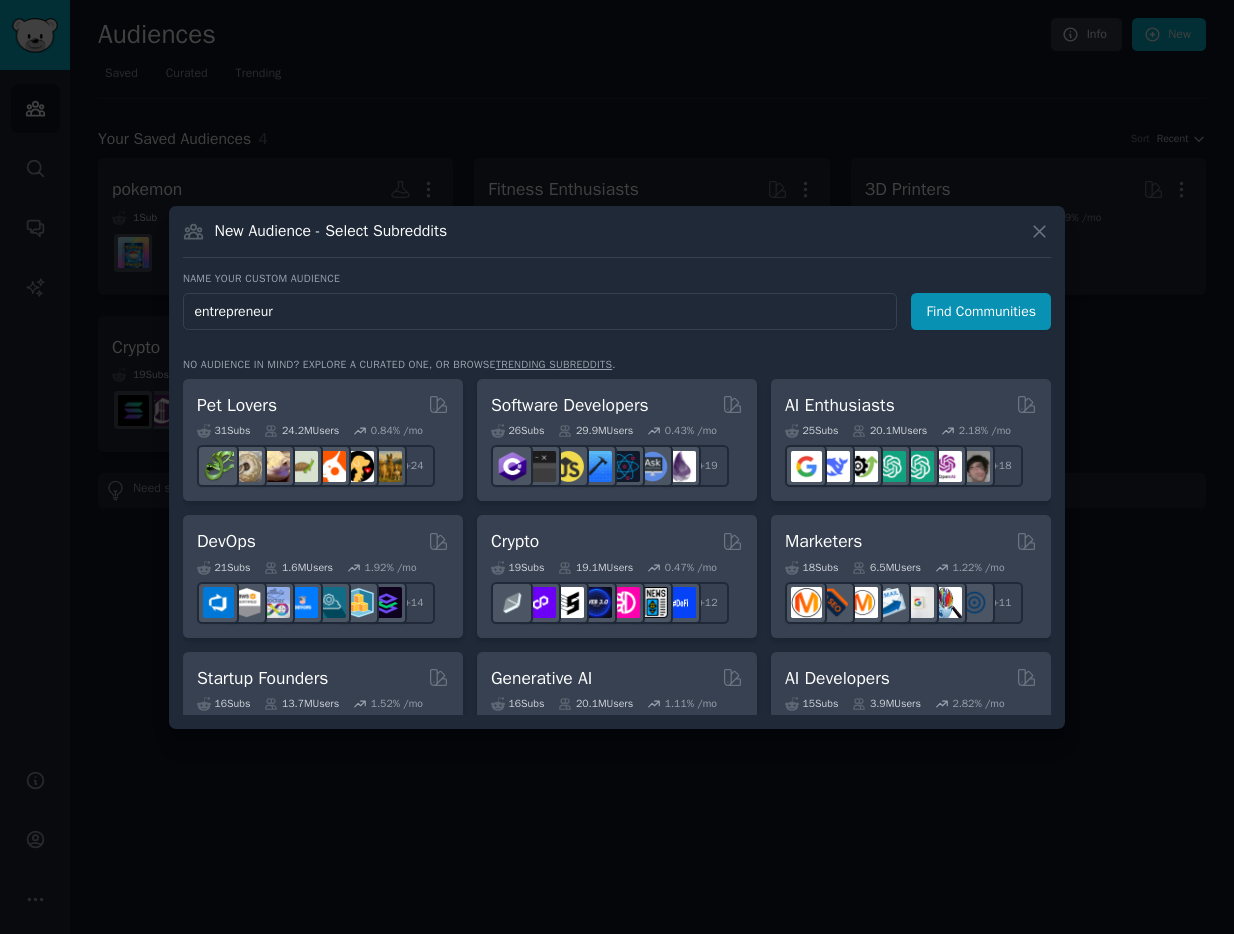 type on "entrepreneurs" 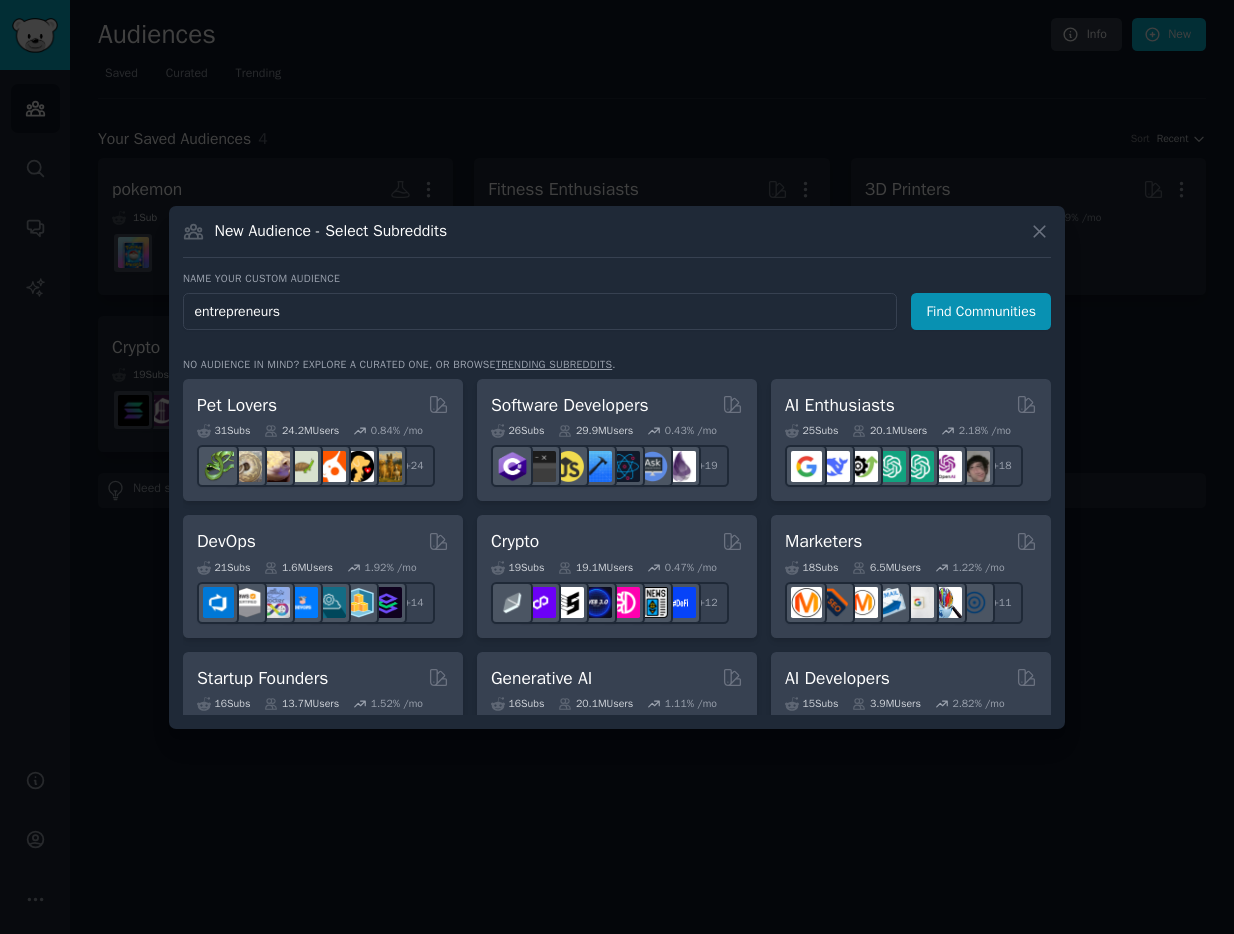 click on "Find Communities" at bounding box center (981, 311) 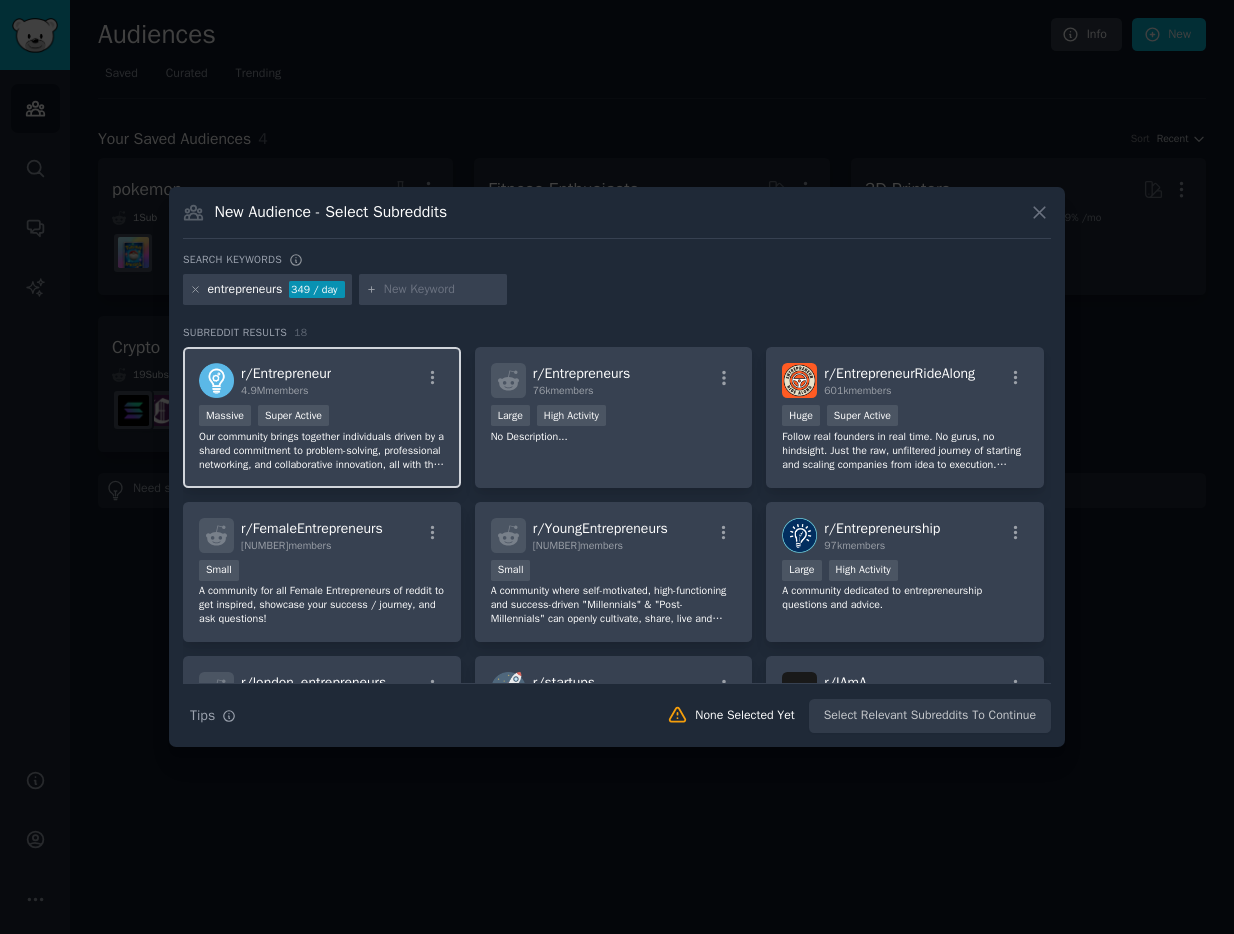 click on "4.9M  members" at bounding box center [286, 391] 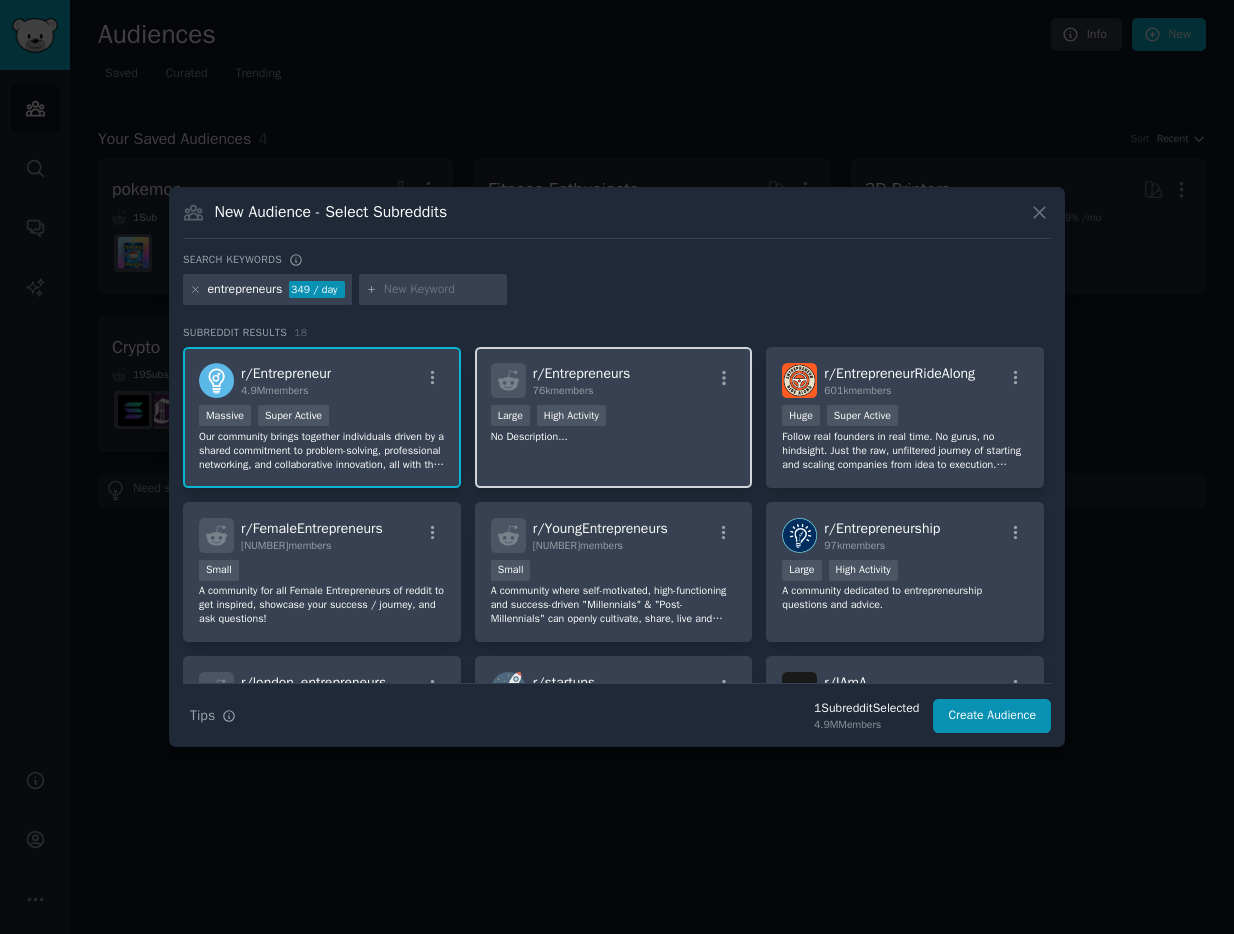 click on "r/ Entrepreneurs 76k  members" at bounding box center [614, 380] 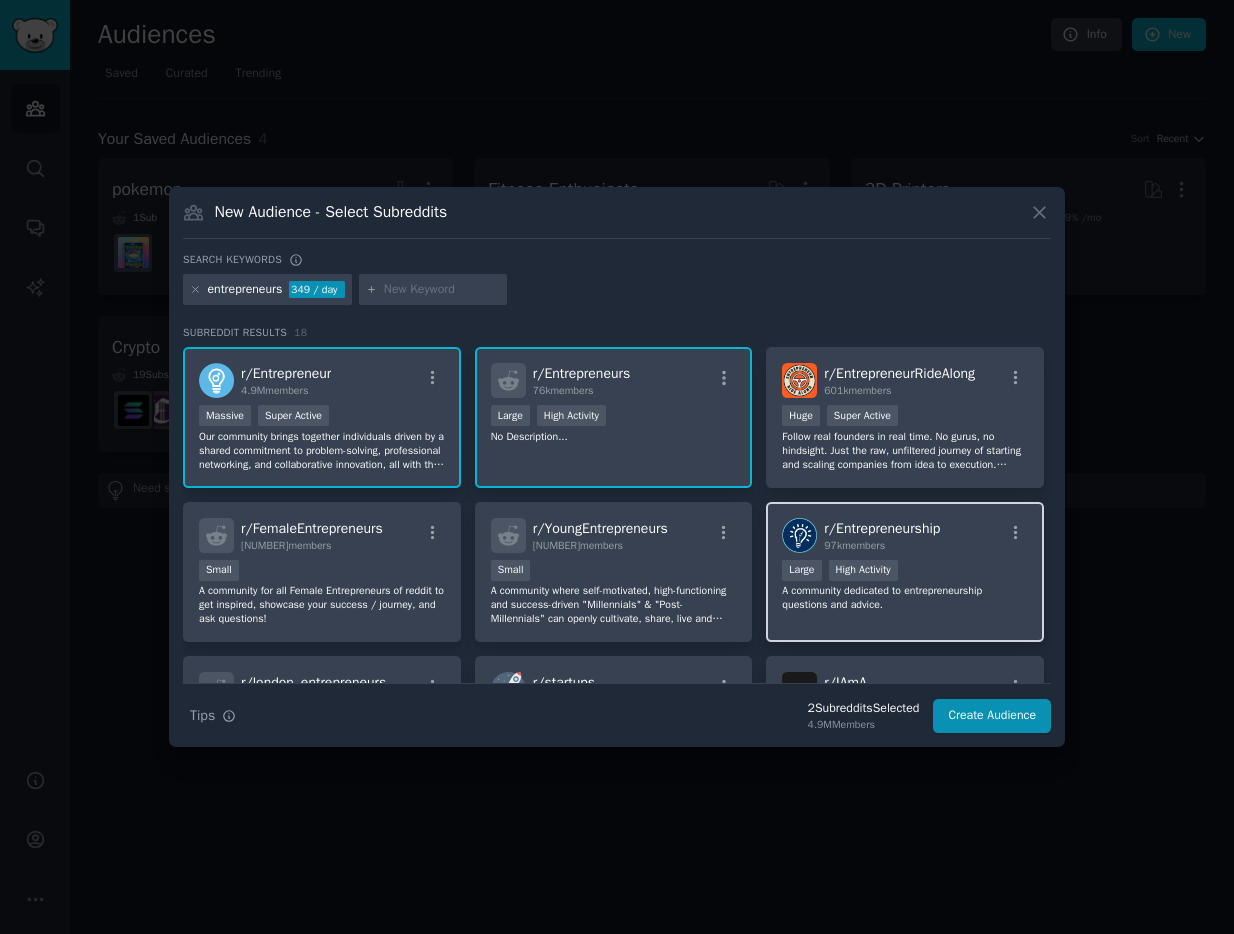 click on ">= 80th percentile for submissions / day Large High Activity" at bounding box center [905, 572] 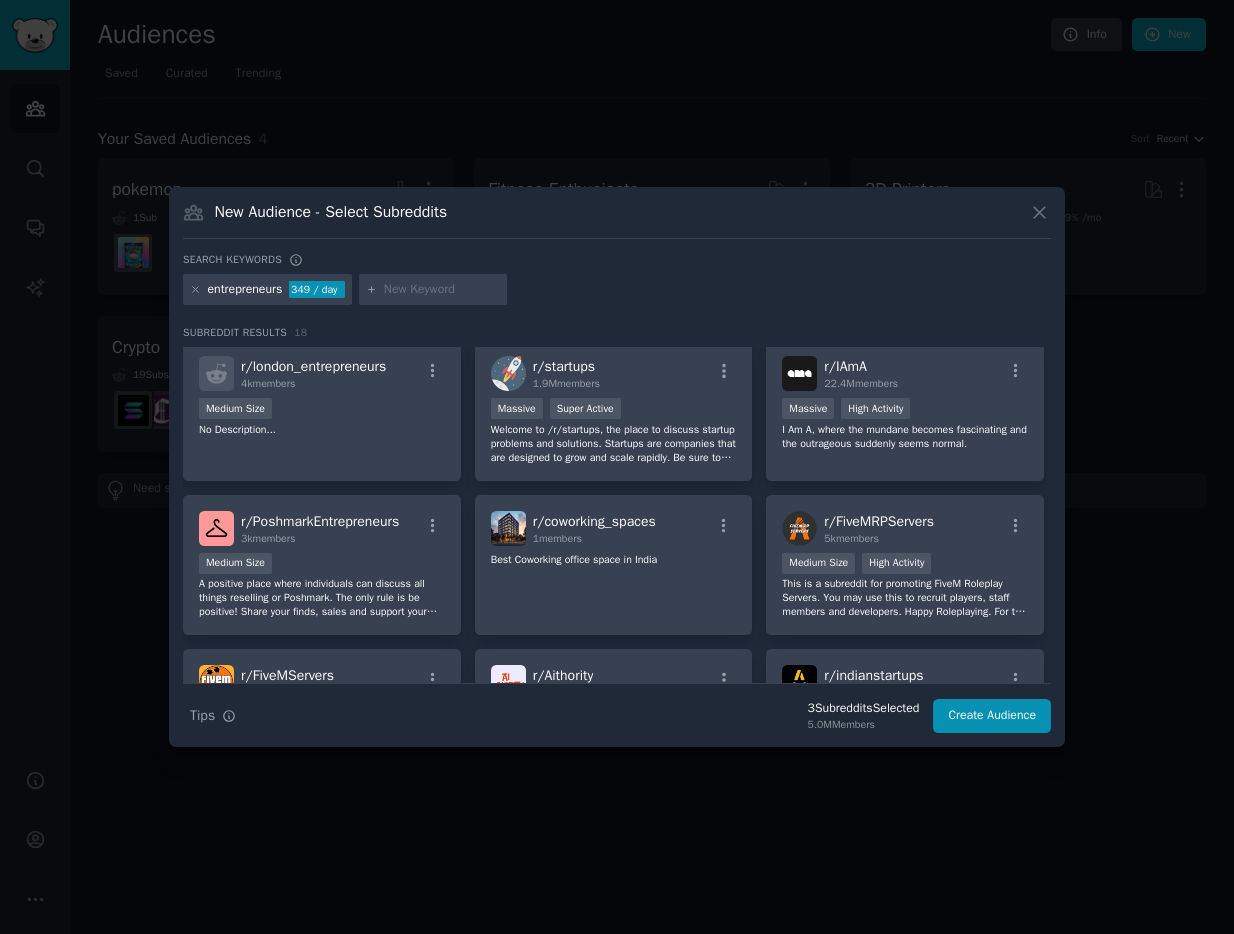scroll, scrollTop: 0, scrollLeft: 0, axis: both 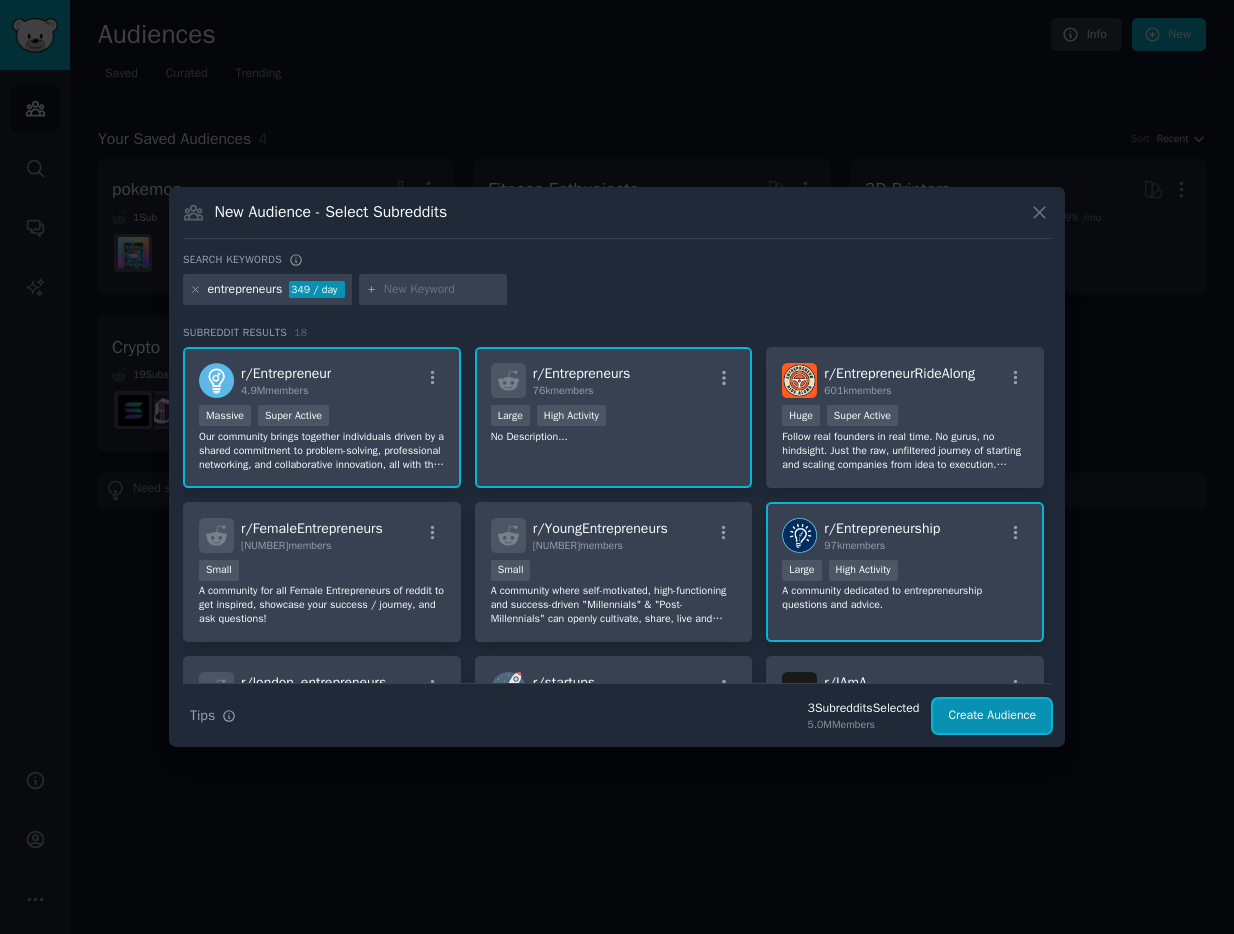 click on "Create Audience" at bounding box center [992, 716] 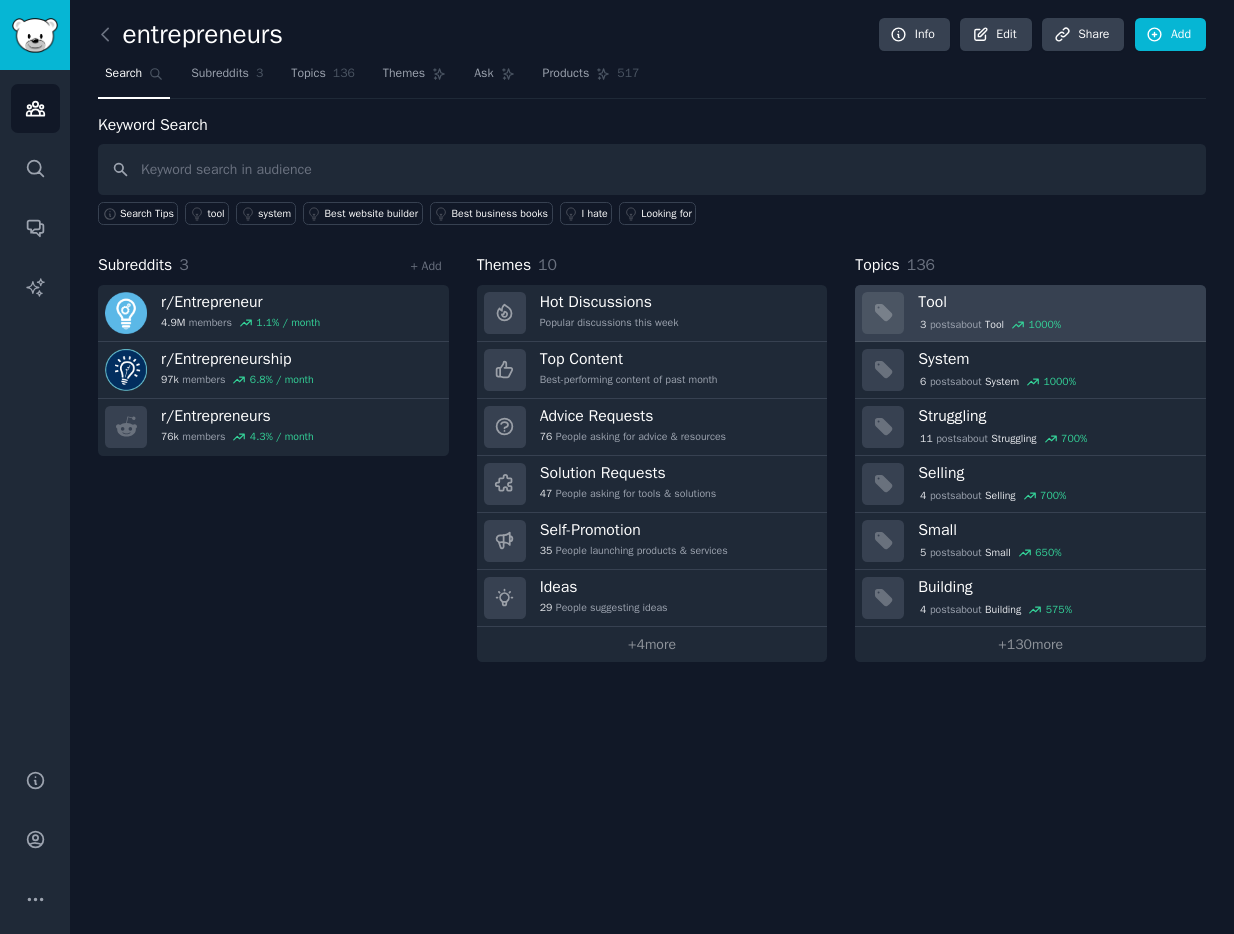 click on "Tool" at bounding box center [1055, 302] 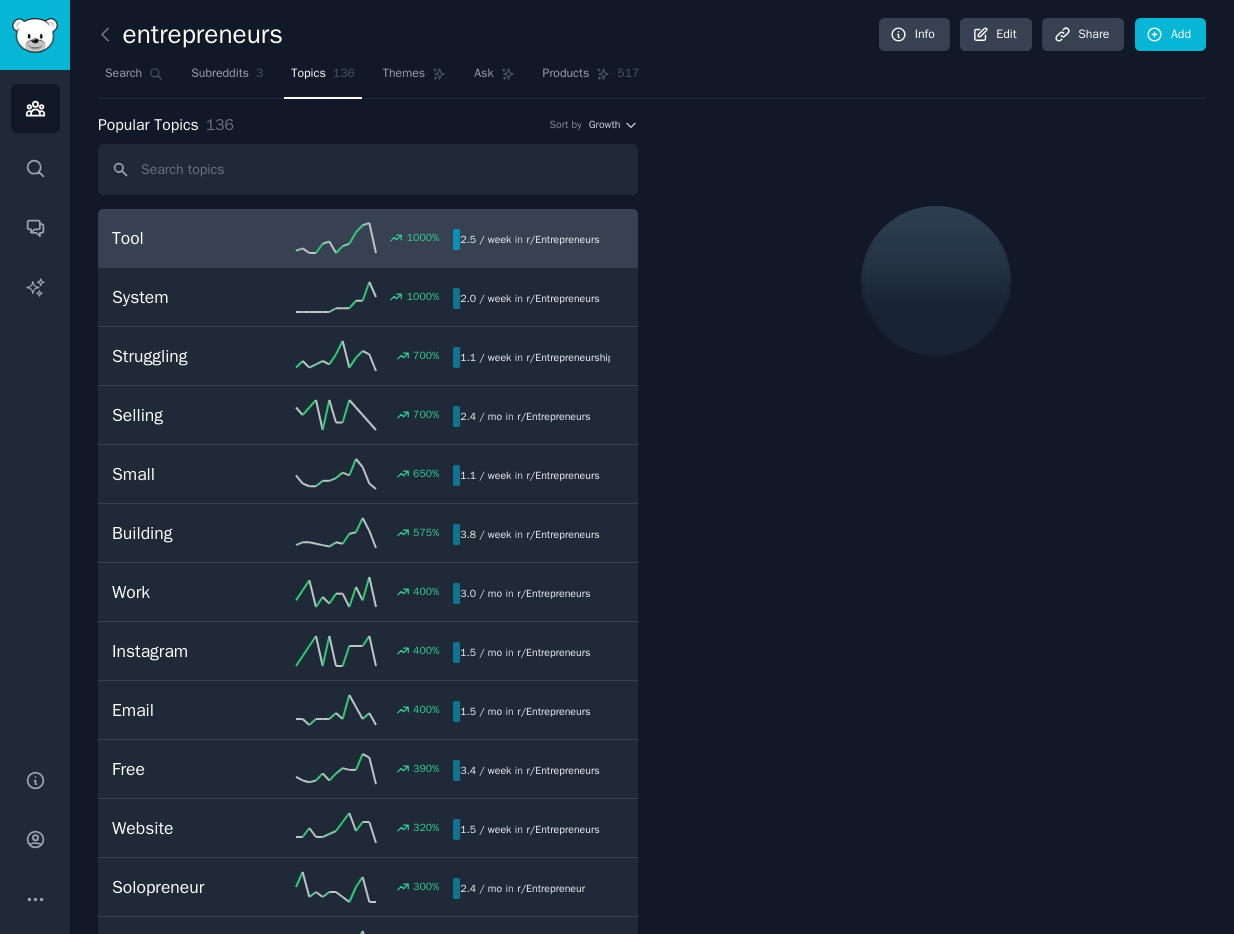 click on "Tool" at bounding box center [197, 238] 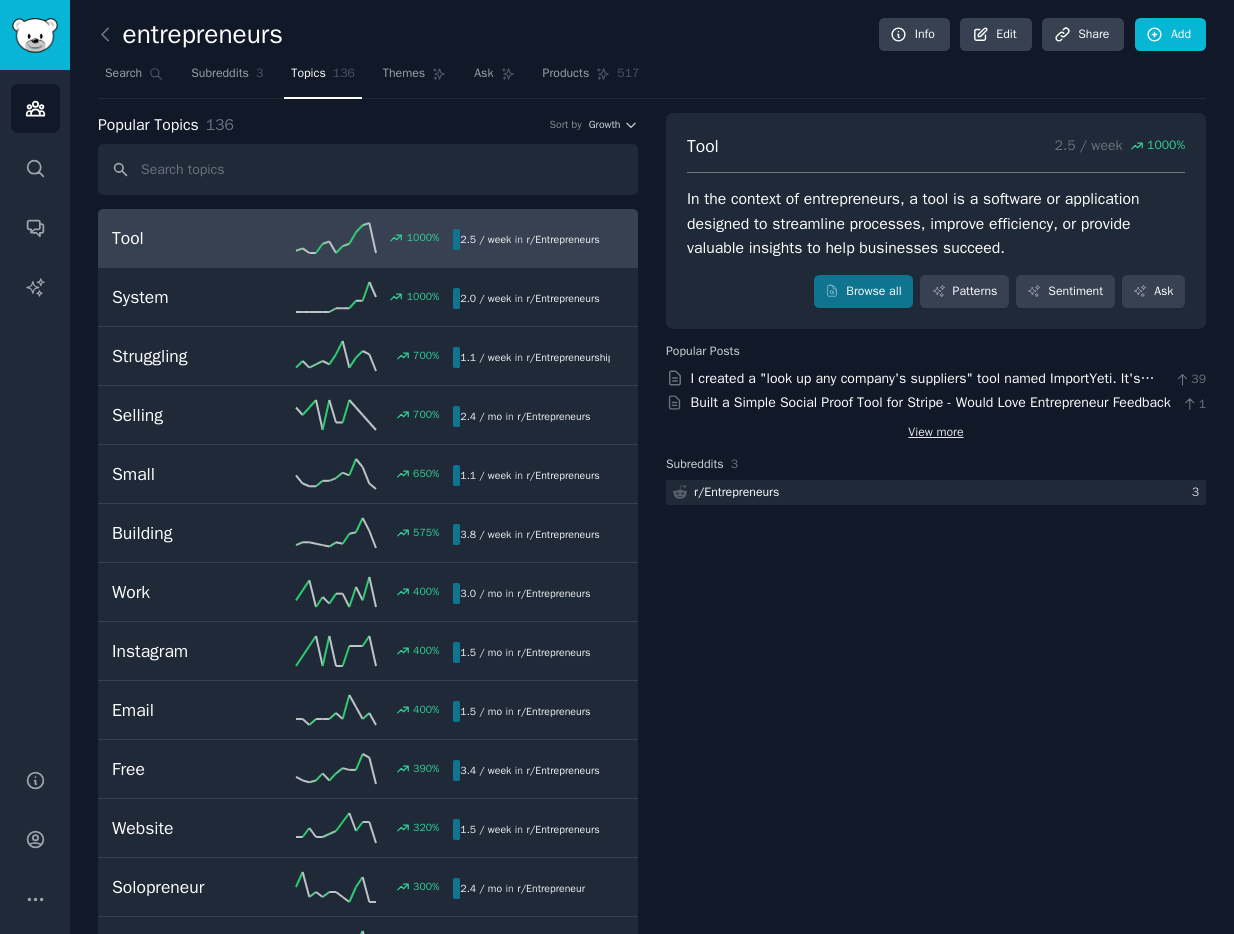 click on "View more" at bounding box center [935, 433] 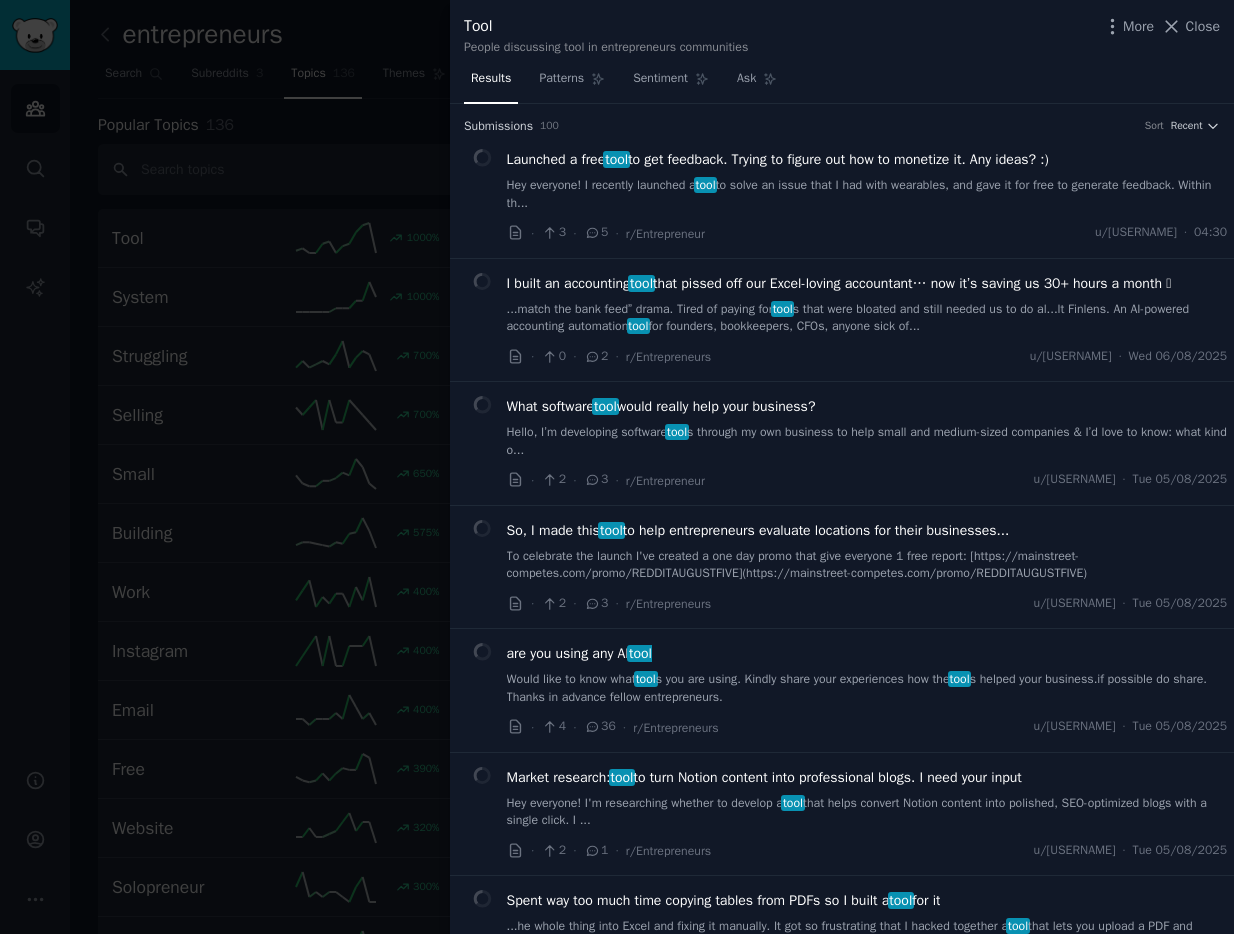 click at bounding box center (617, 467) 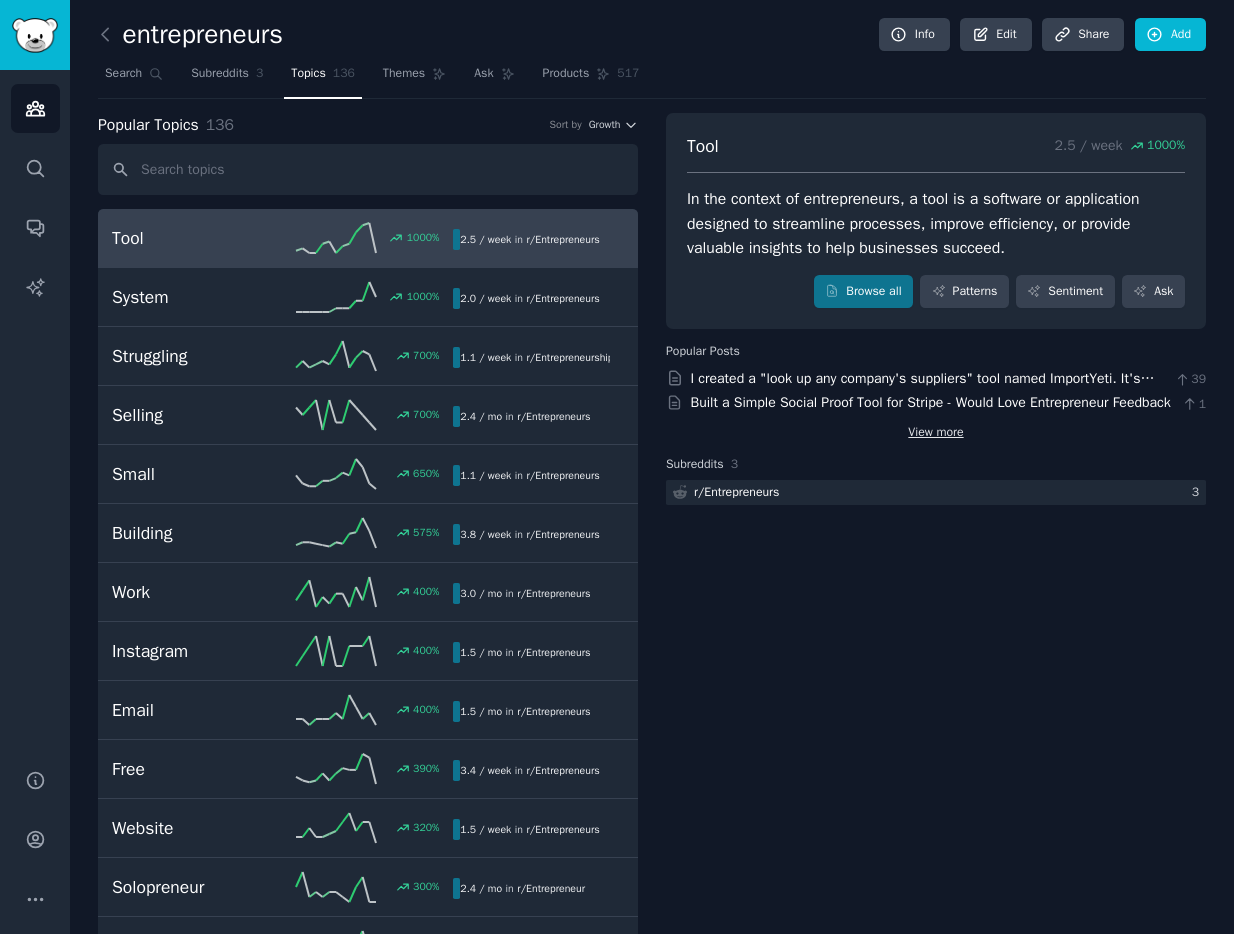 click on "View more" at bounding box center [935, 433] 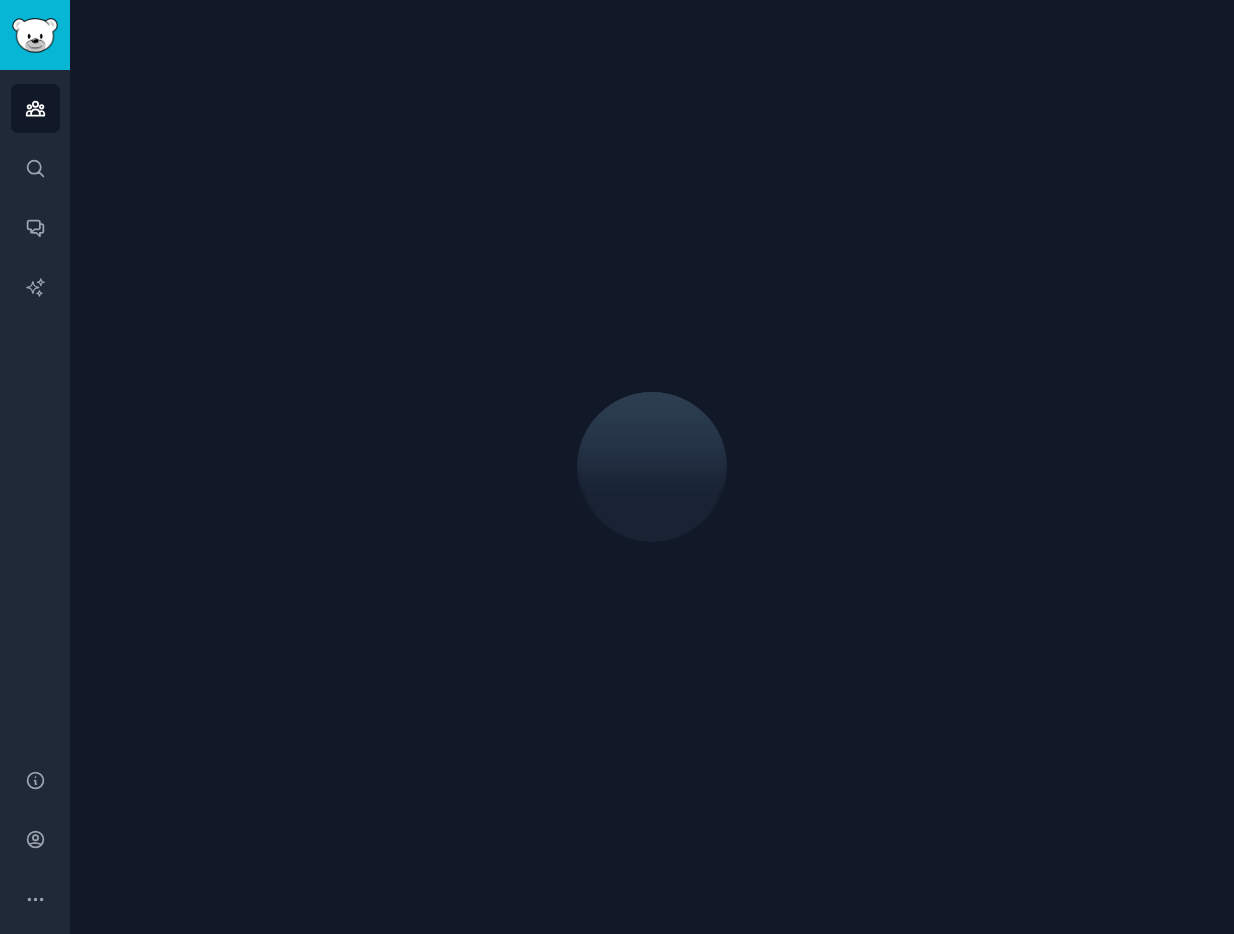scroll, scrollTop: 0, scrollLeft: 0, axis: both 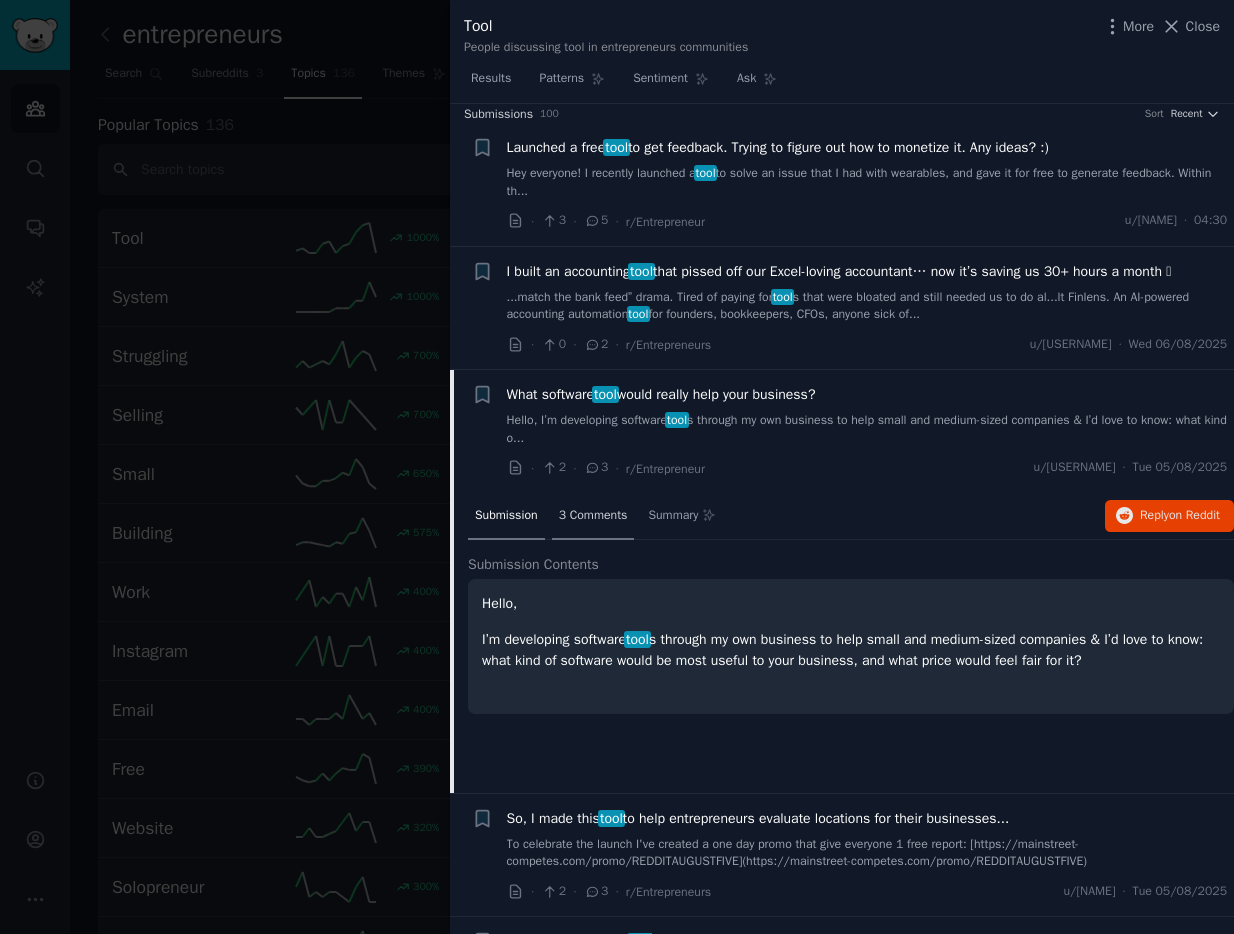 click on "3 Comments" at bounding box center [593, 517] 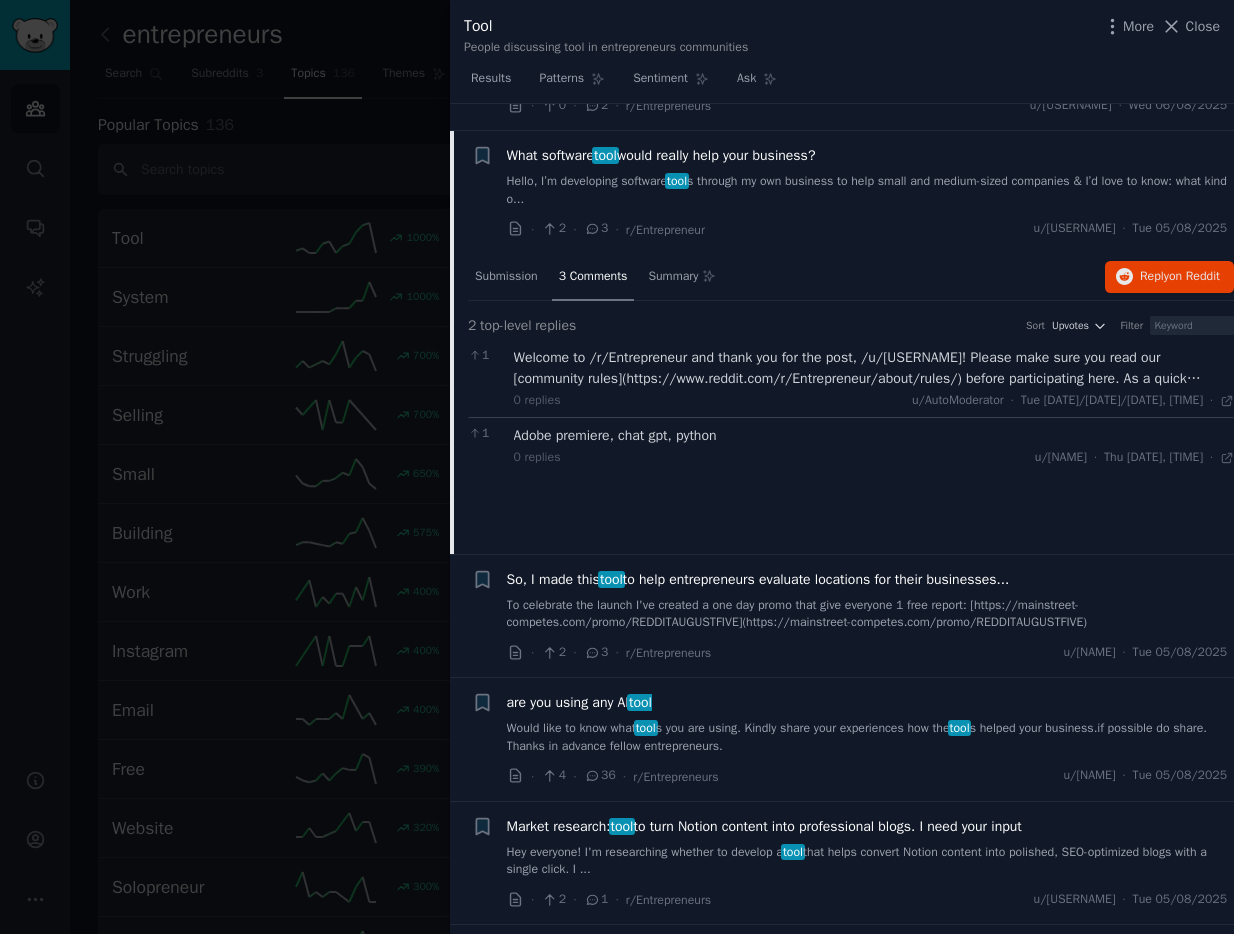scroll, scrollTop: 495, scrollLeft: 0, axis: vertical 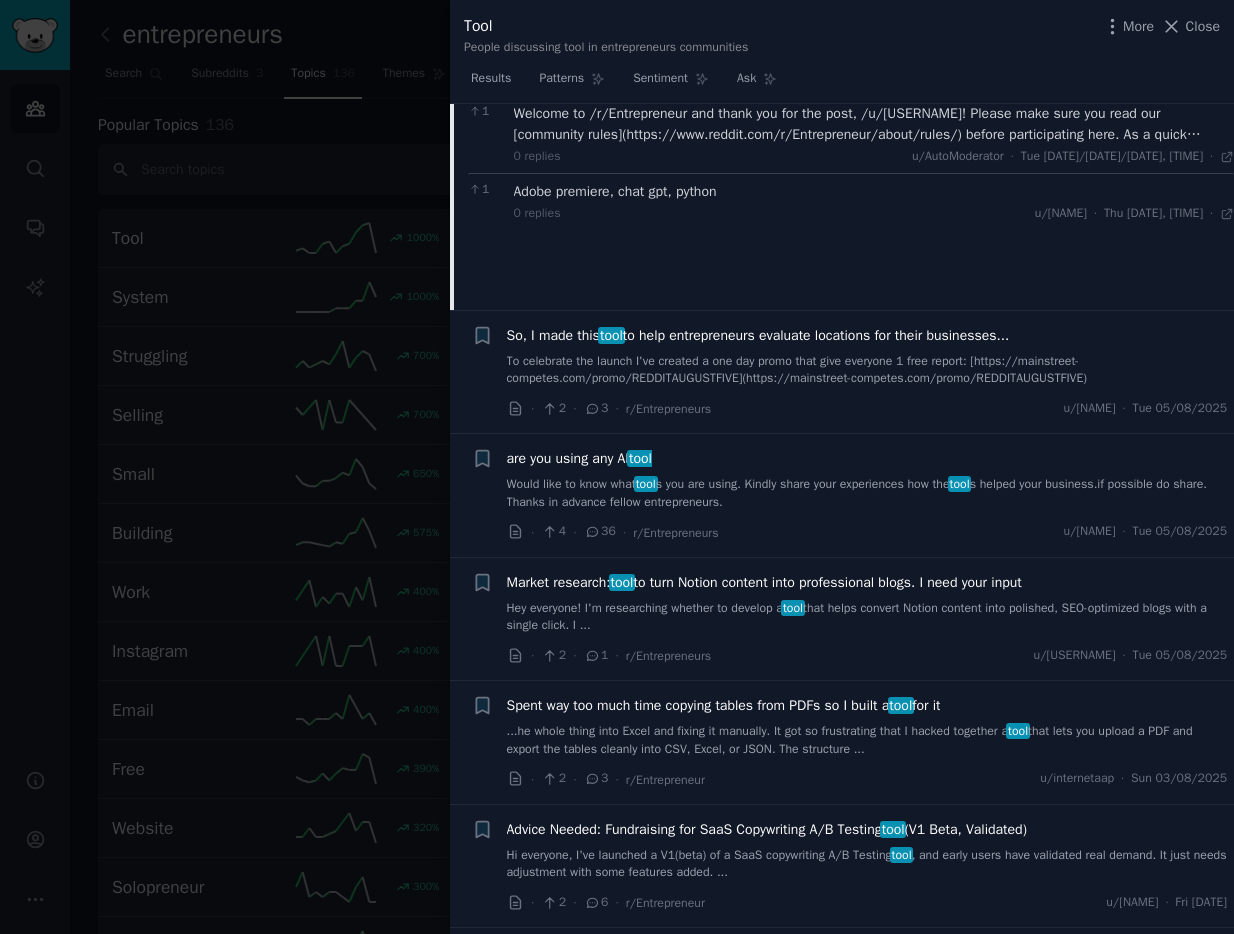 click at bounding box center [617, 467] 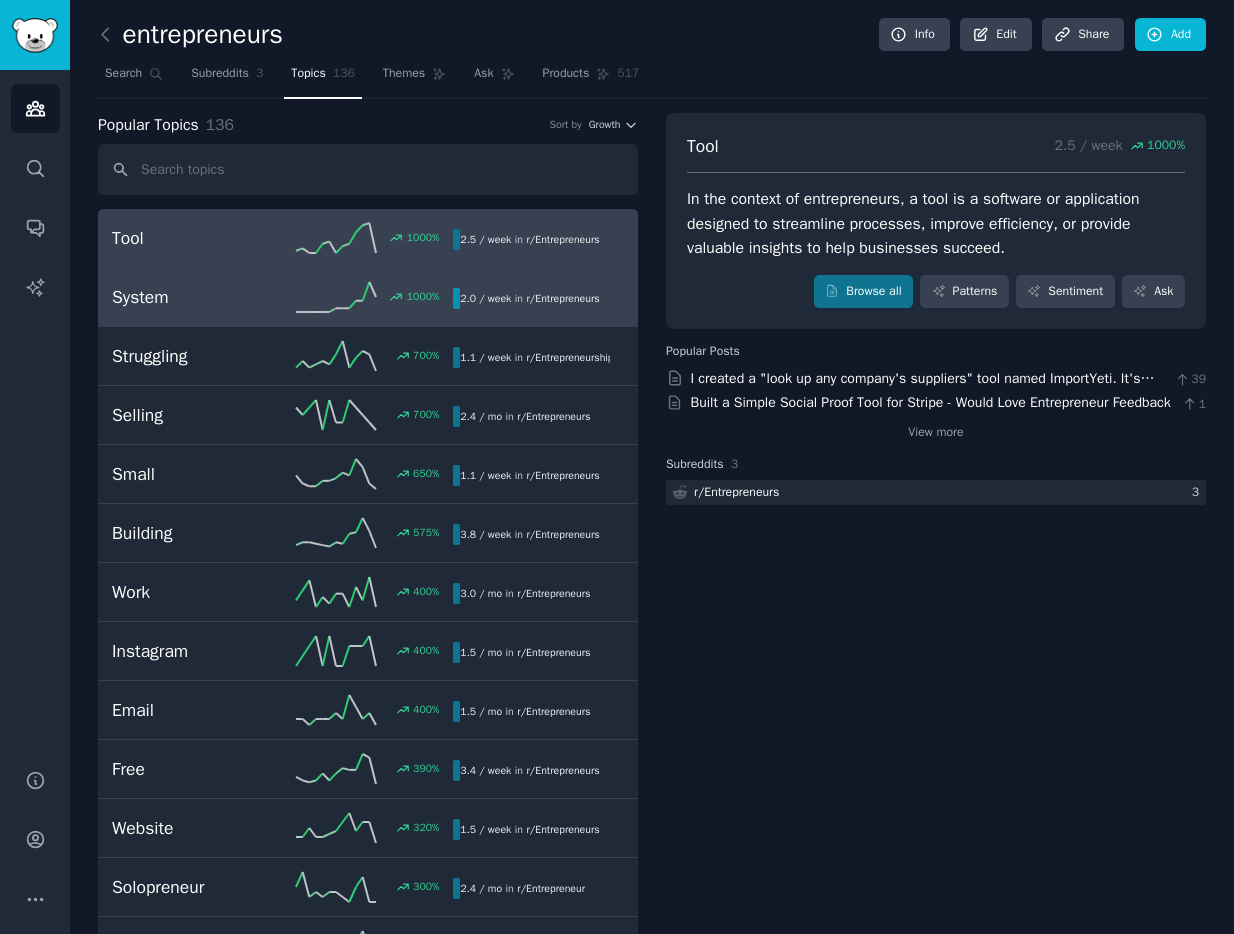click on "System 1000 % 2.0 / week  in    r/ Entrepreneurs" at bounding box center (368, 297) 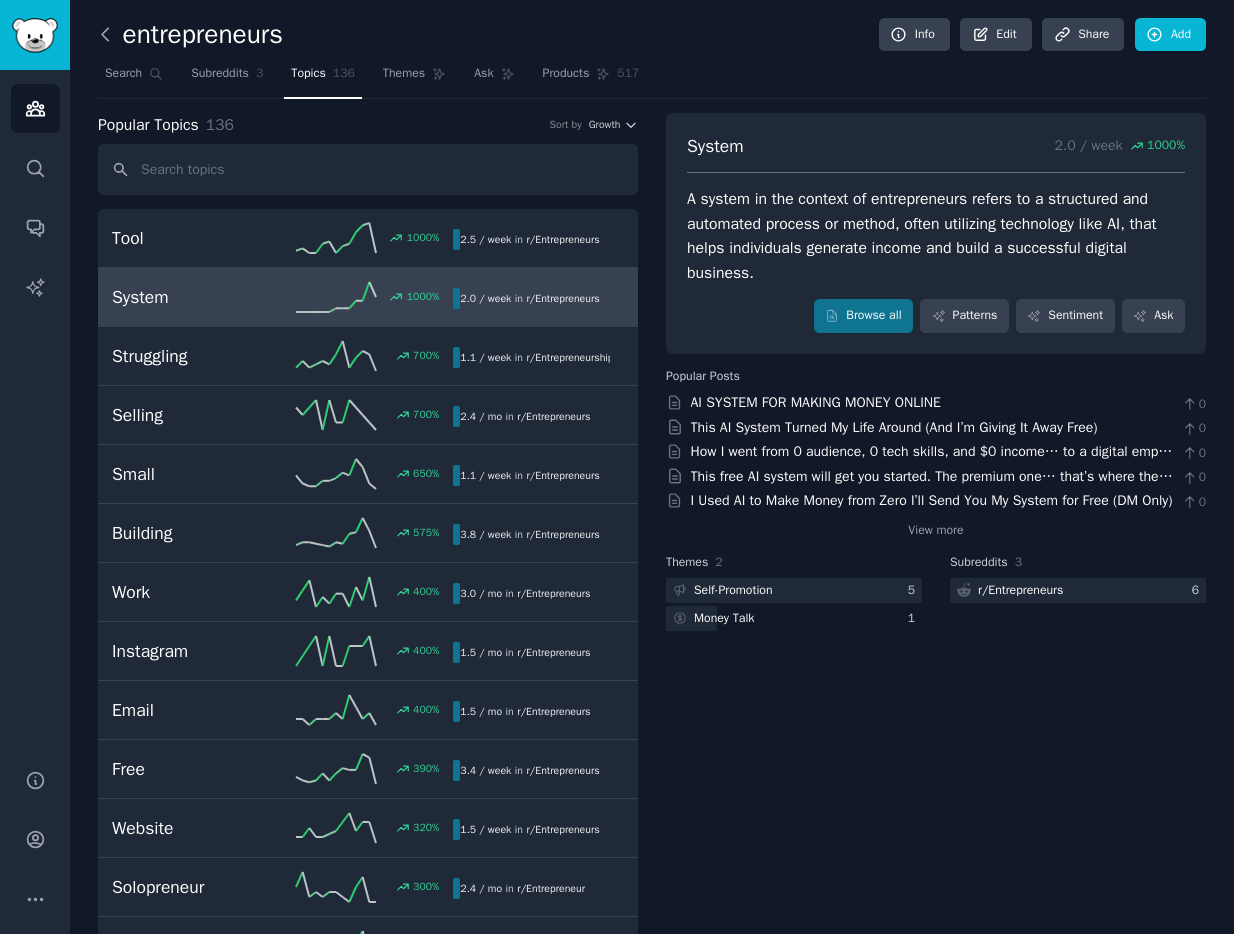 click 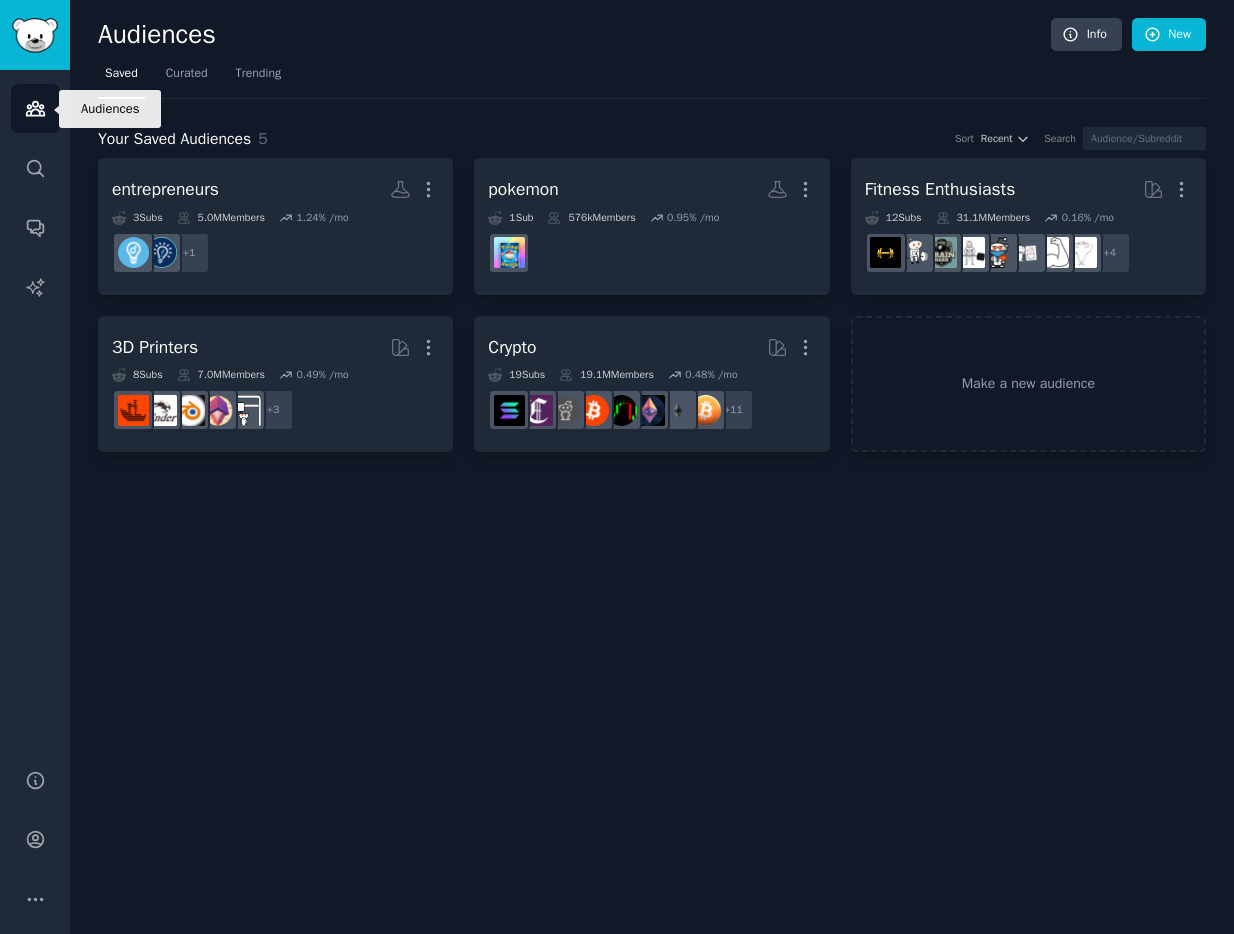 click 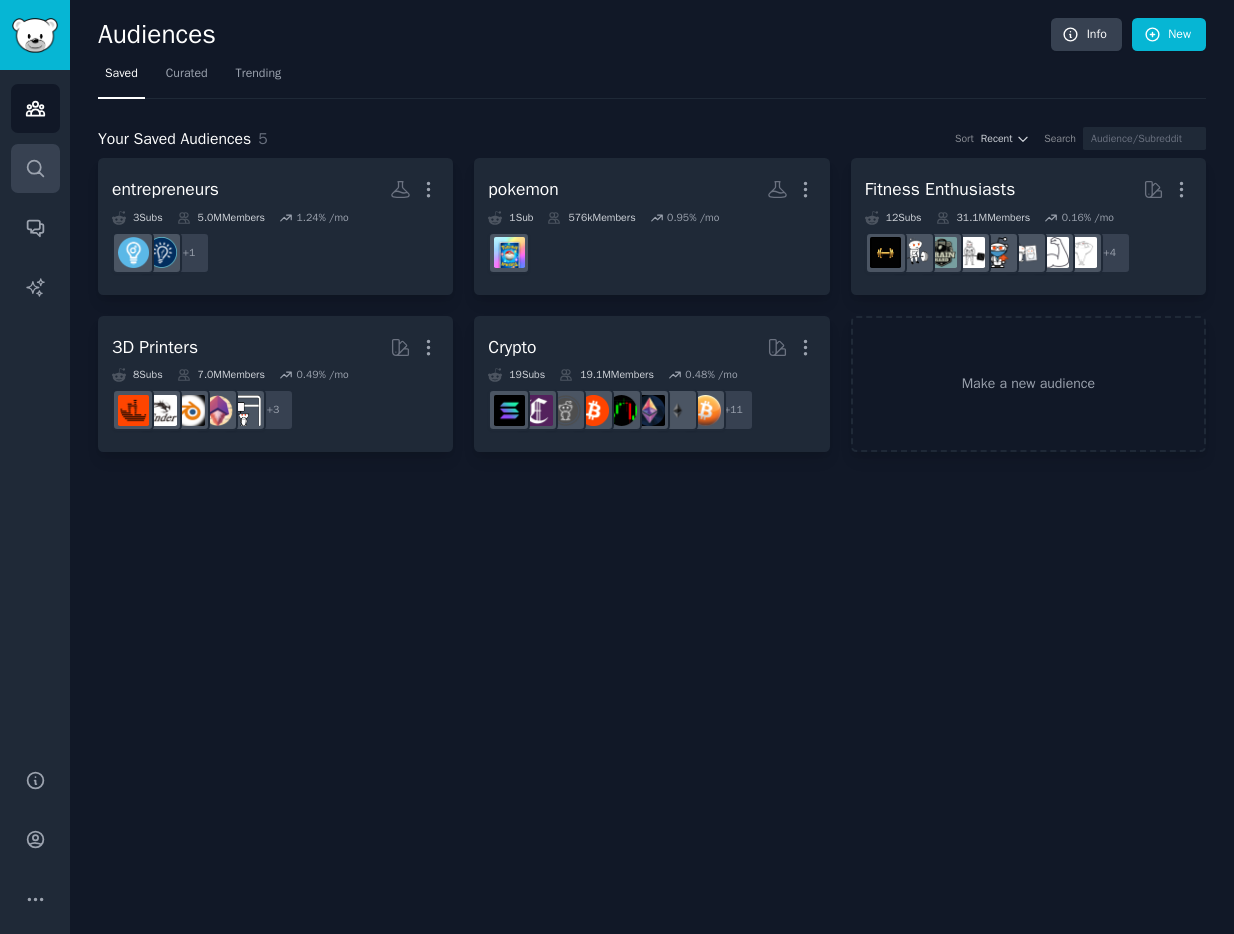 click on "Search" at bounding box center [35, 168] 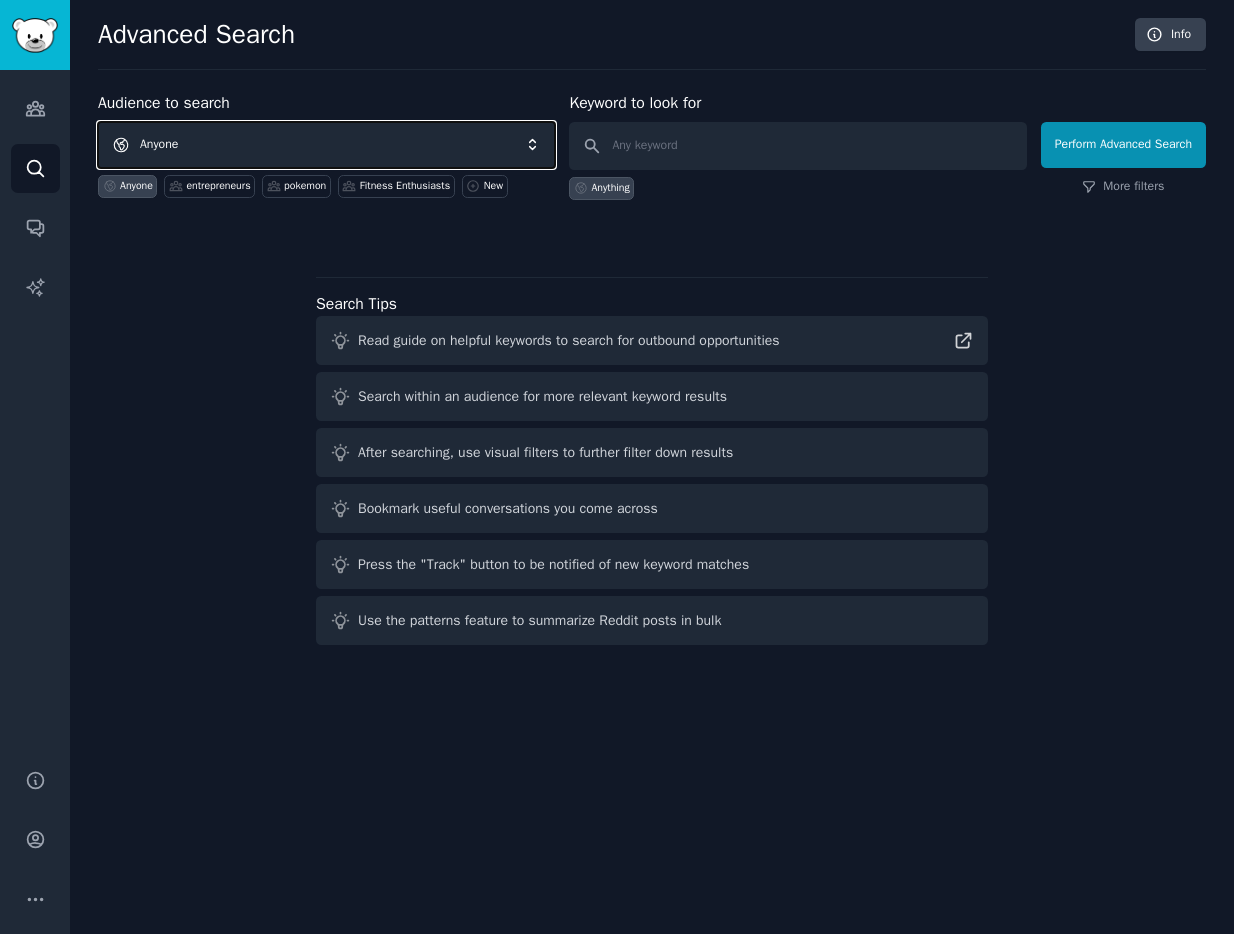 click on "Anyone" at bounding box center [326, 145] 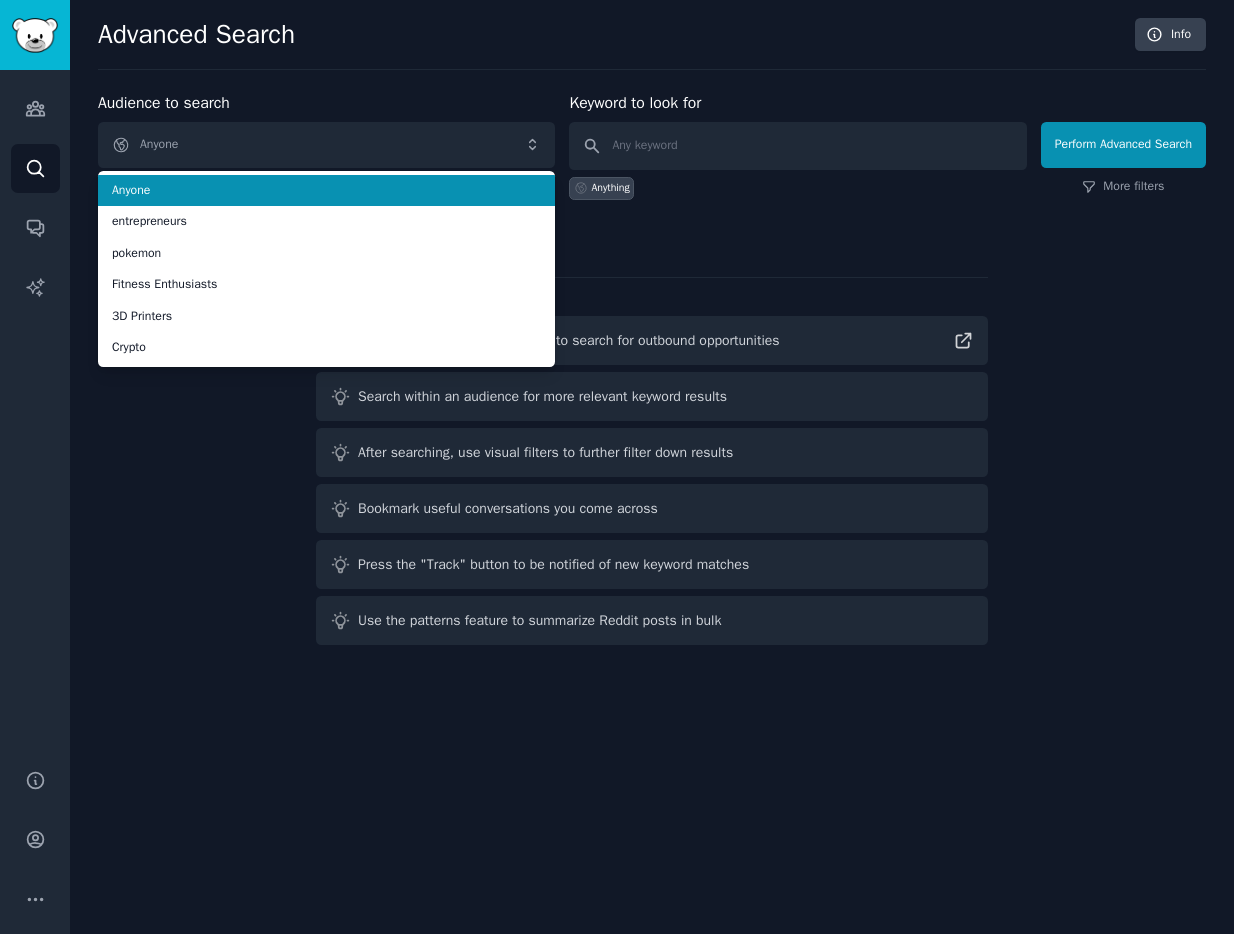 click on "Audiences Search Conversations AI Reports" at bounding box center (35, 407) 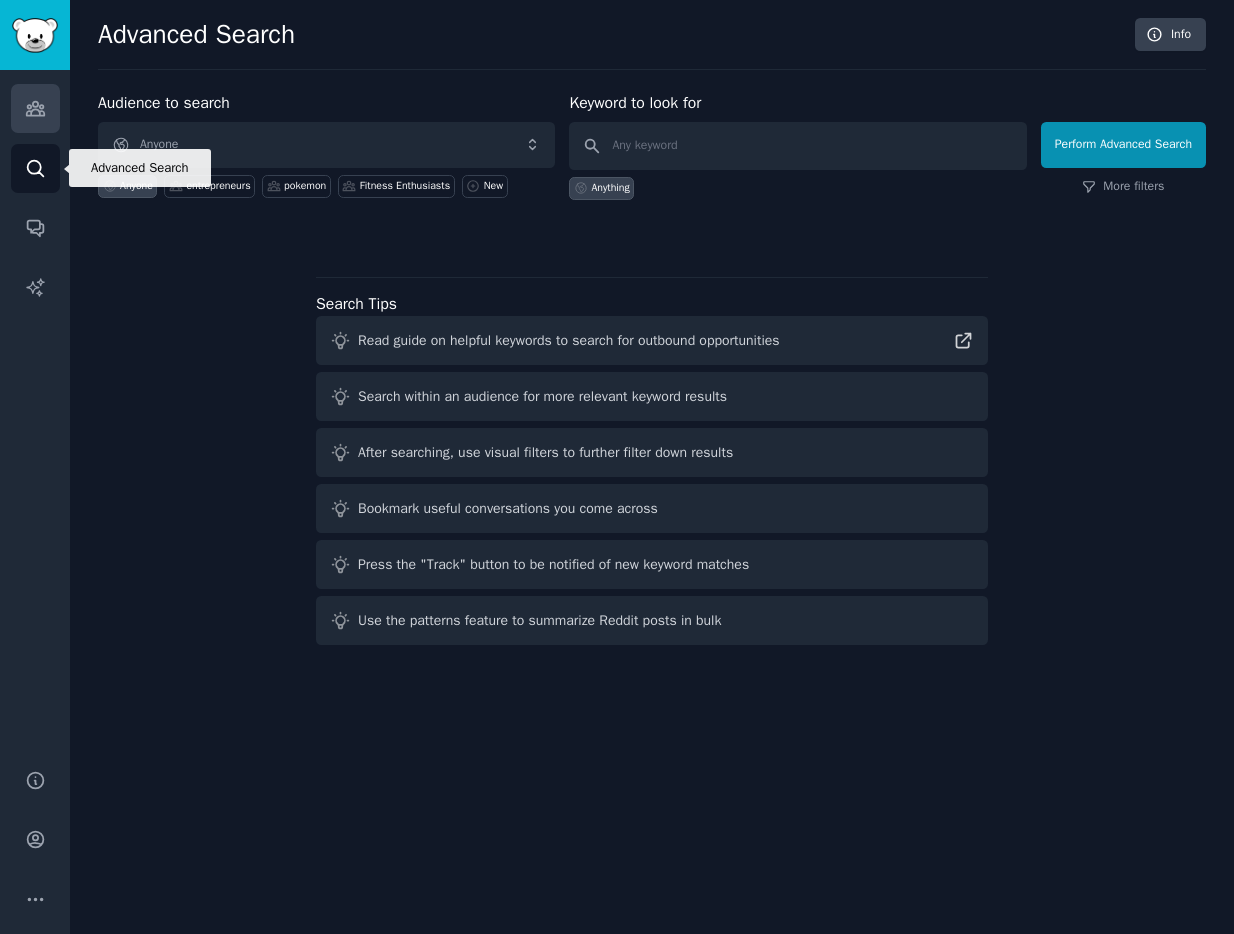 click 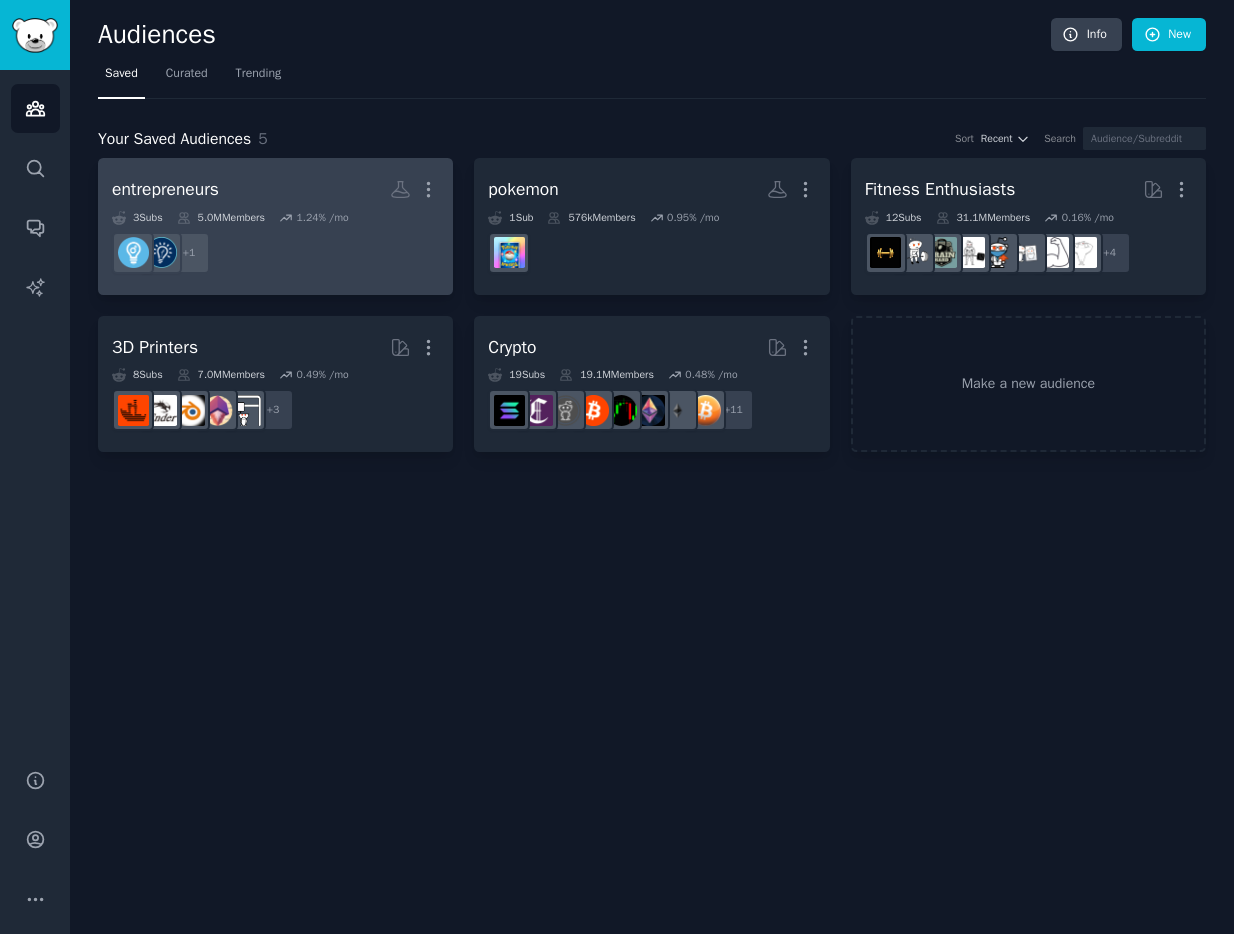 click on "entrepreneurs More" at bounding box center (275, 189) 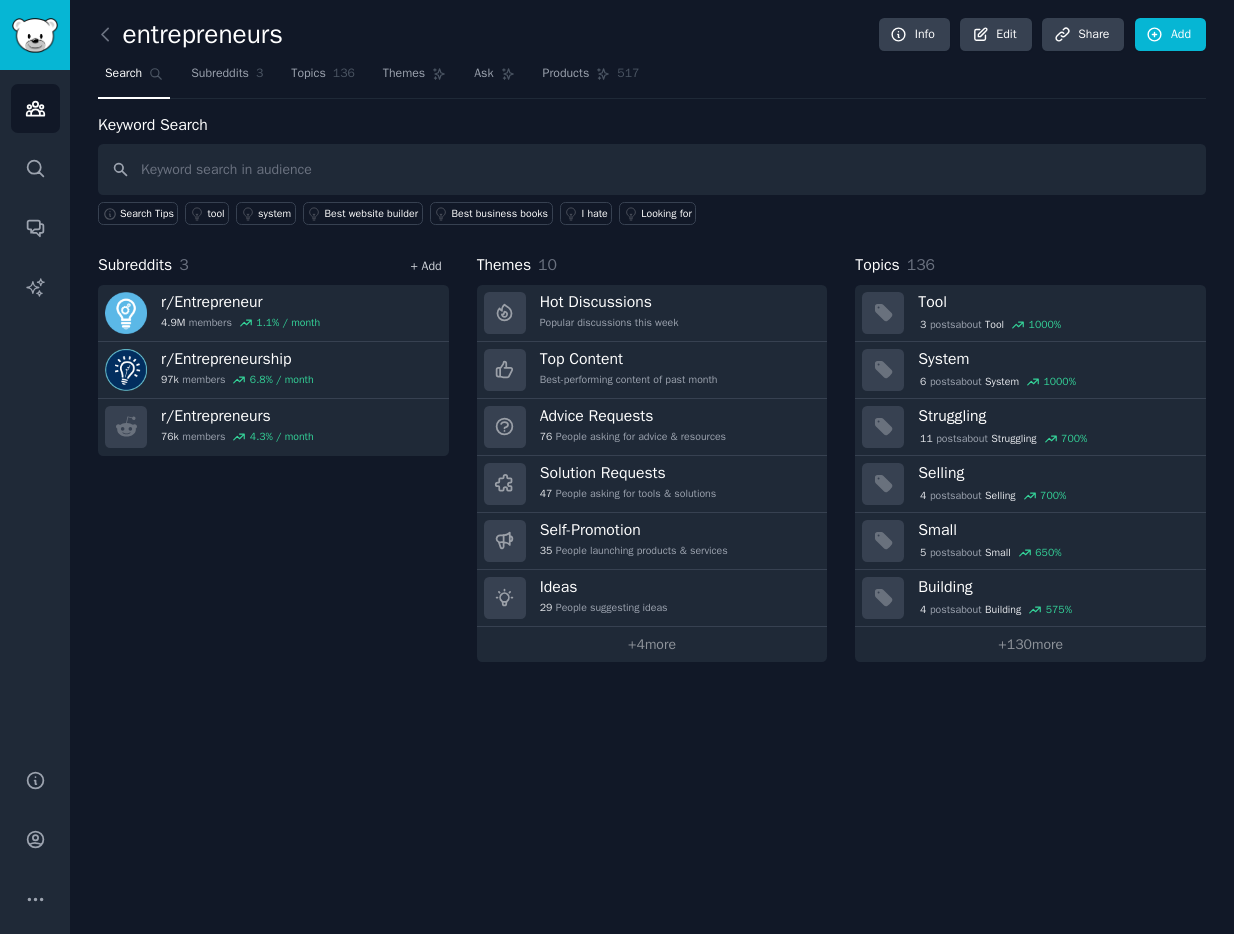 click on "+ Add" at bounding box center (426, 266) 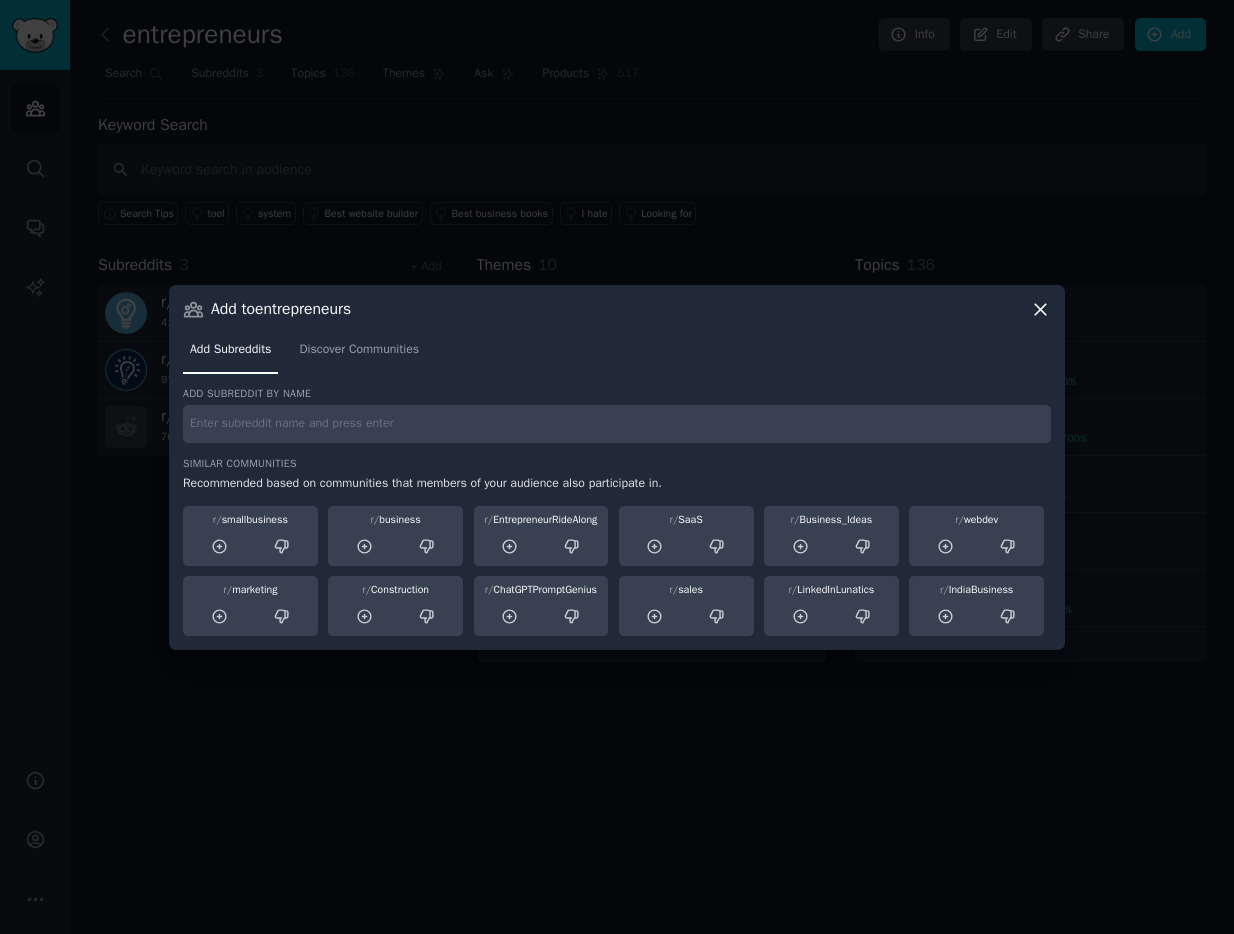 click at bounding box center [617, 424] 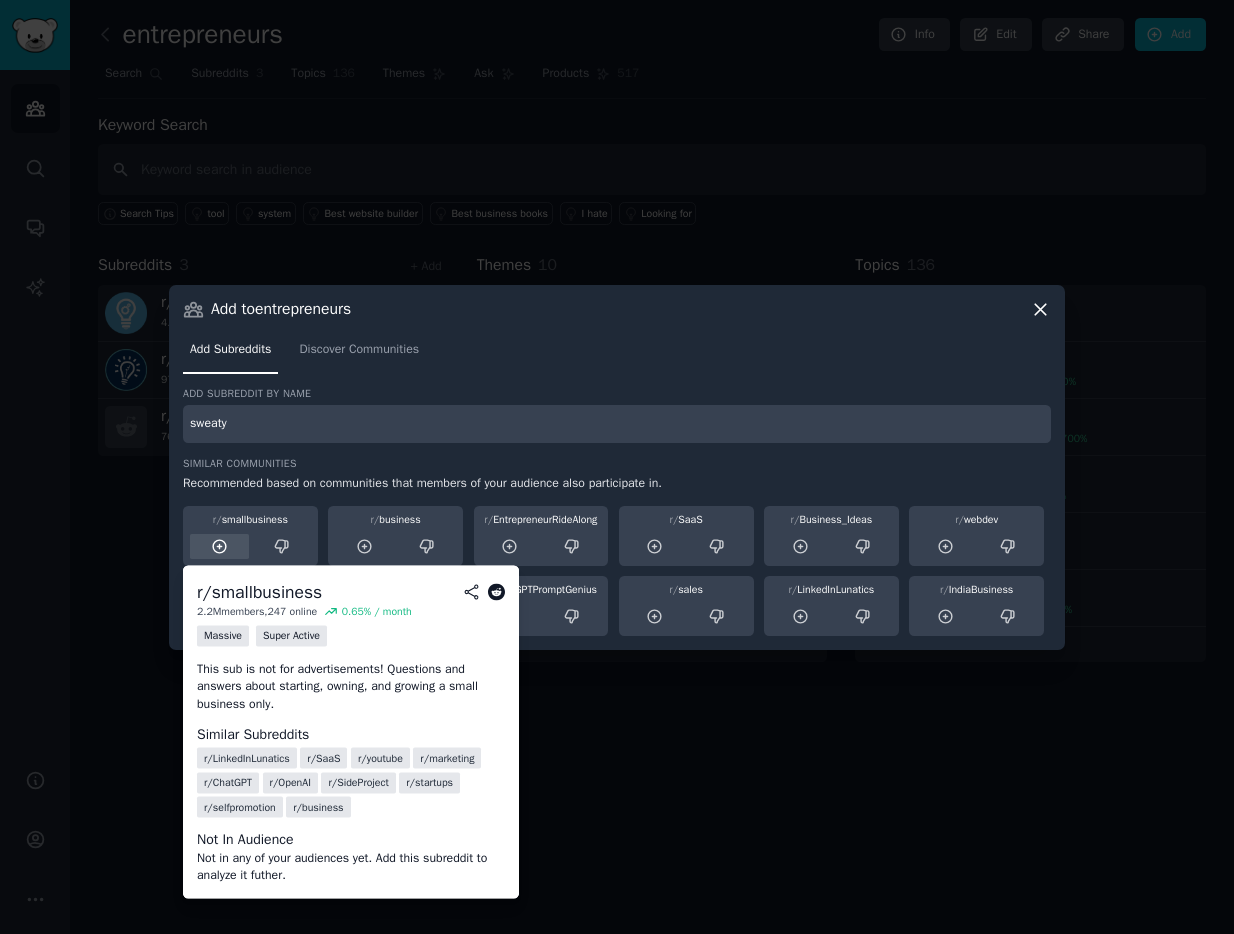 type on "sweaty" 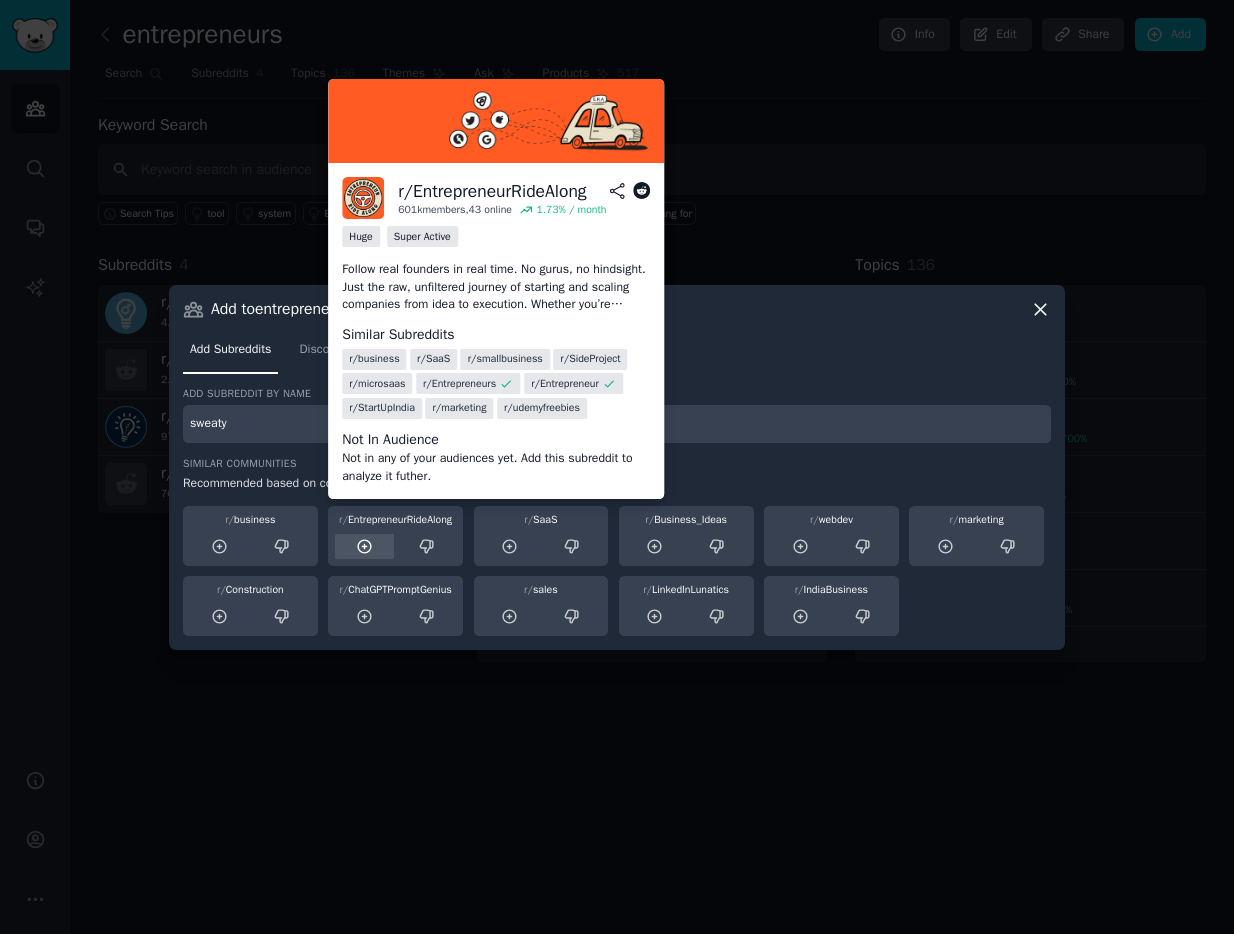 click 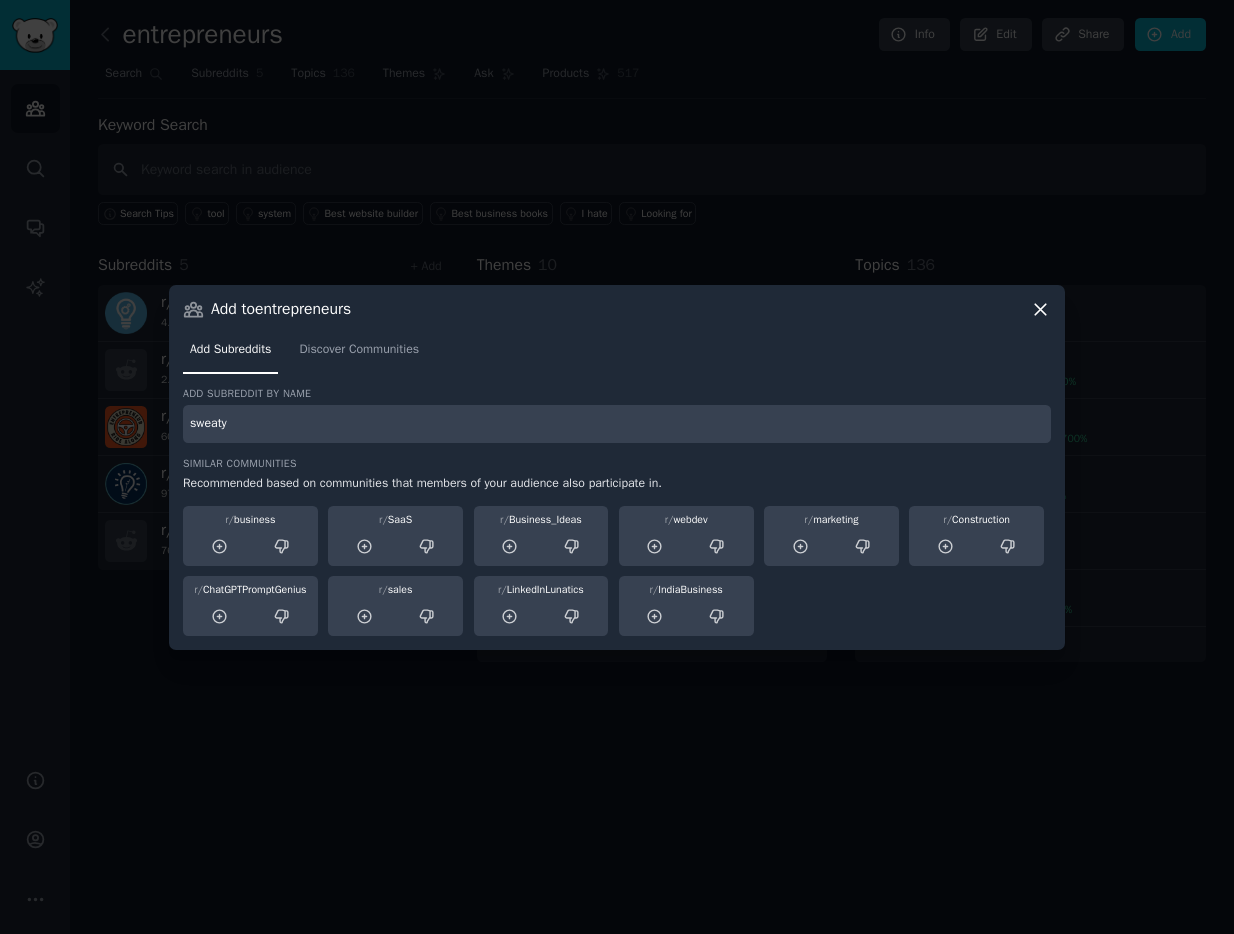 click at bounding box center [617, 467] 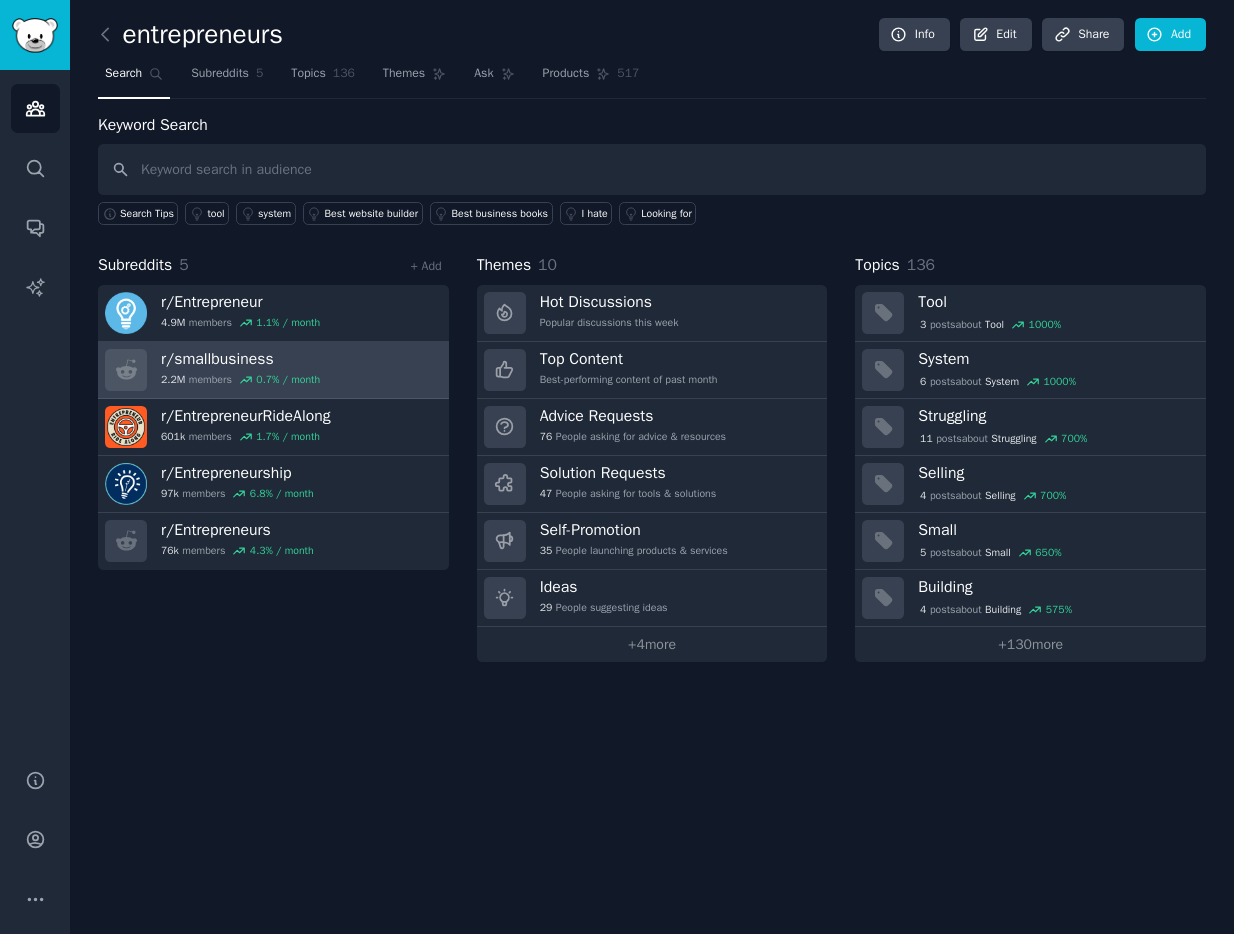click on "r/ smallbusiness 2.2M  members 0.7 % / month" at bounding box center [273, 370] 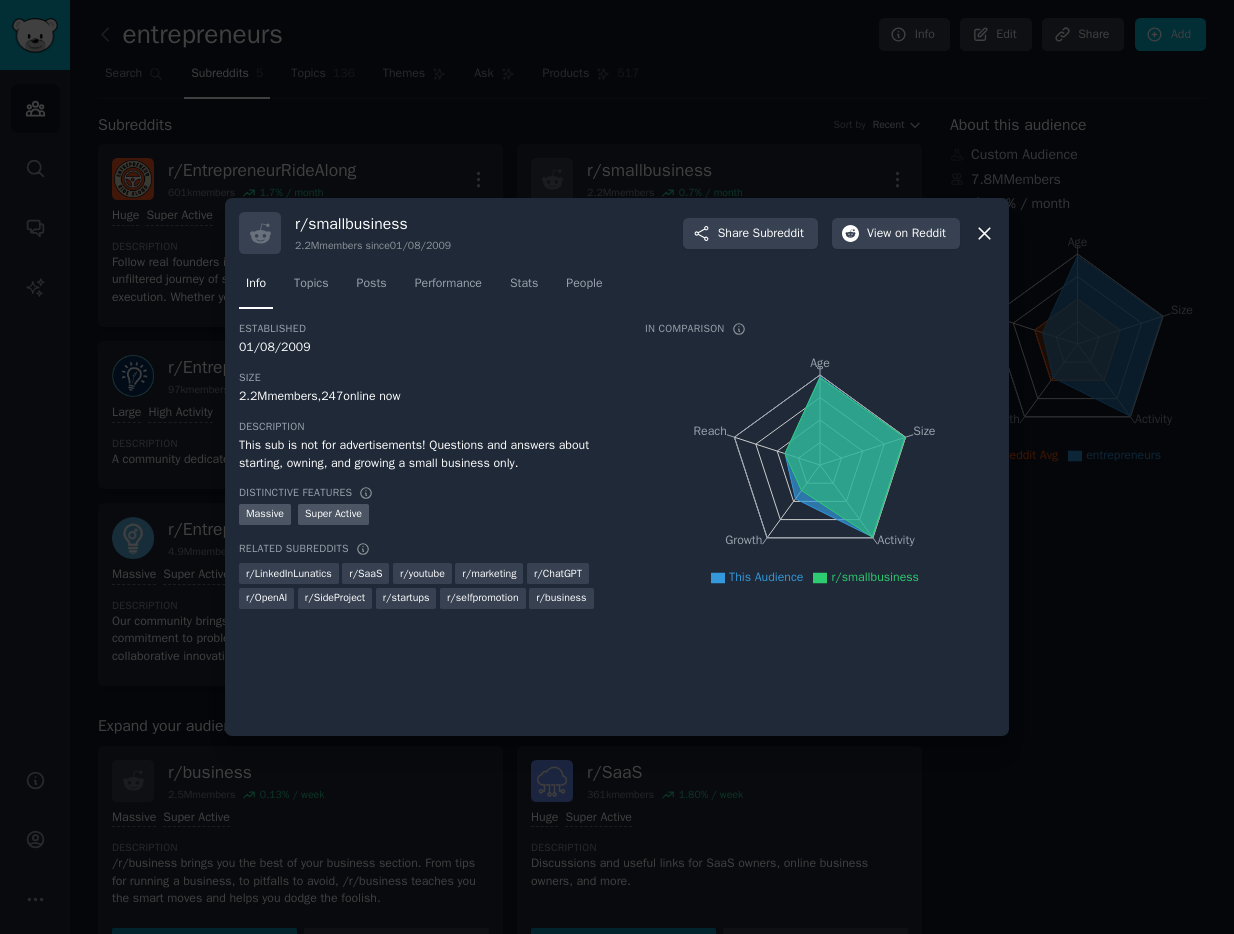 click at bounding box center [617, 467] 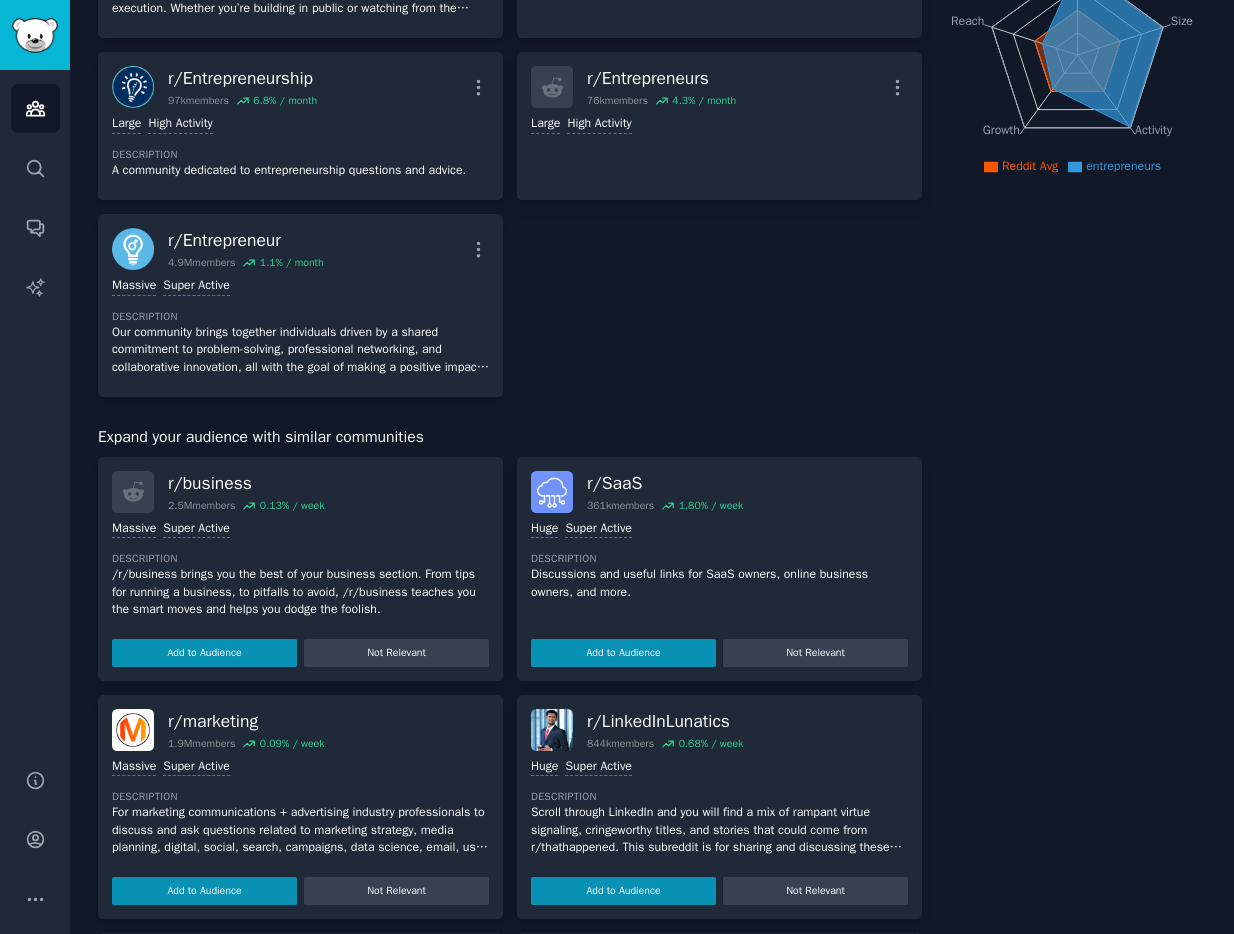 scroll, scrollTop: 42, scrollLeft: 0, axis: vertical 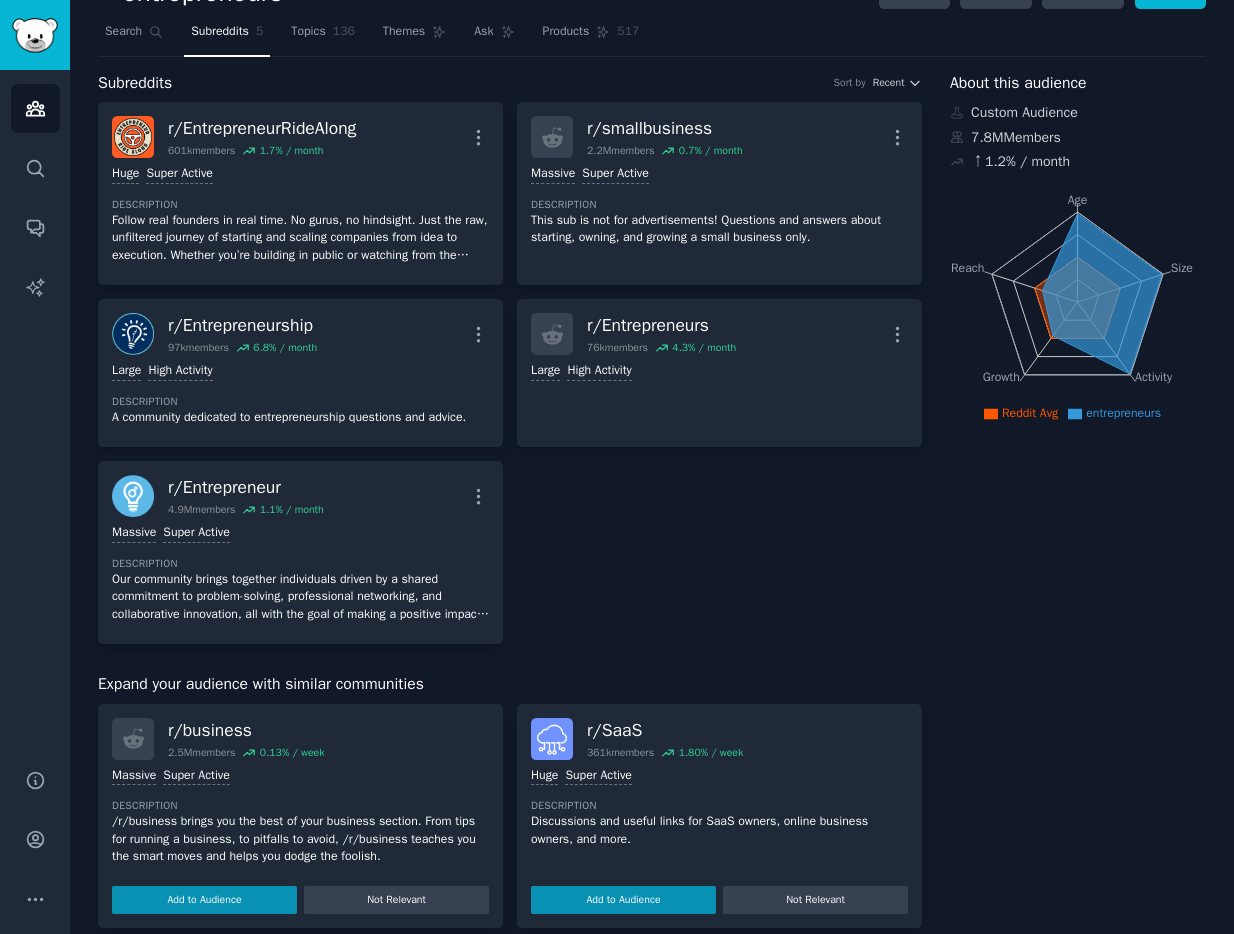 click on "Add to Audience" at bounding box center (623, 900) 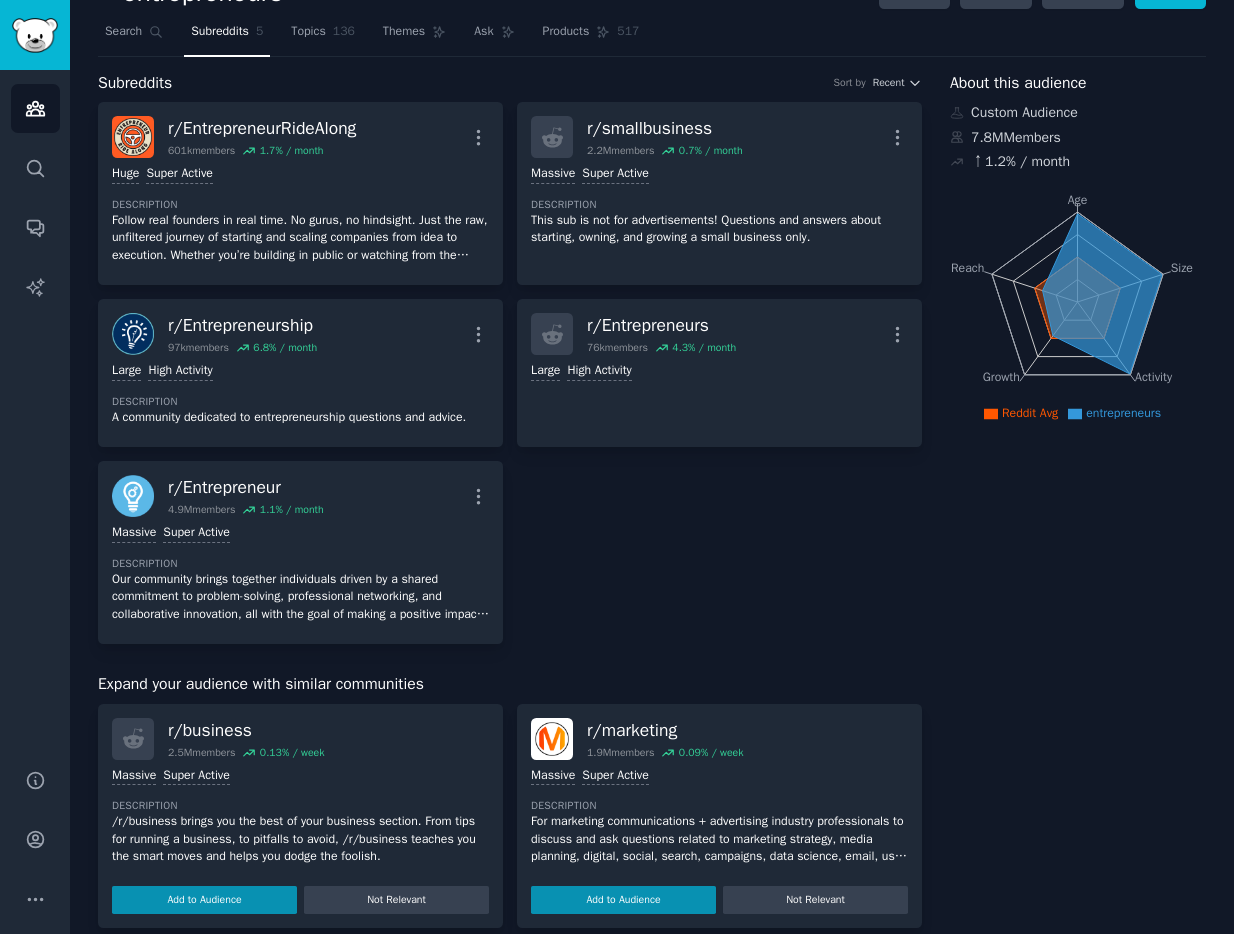 scroll, scrollTop: 0, scrollLeft: 0, axis: both 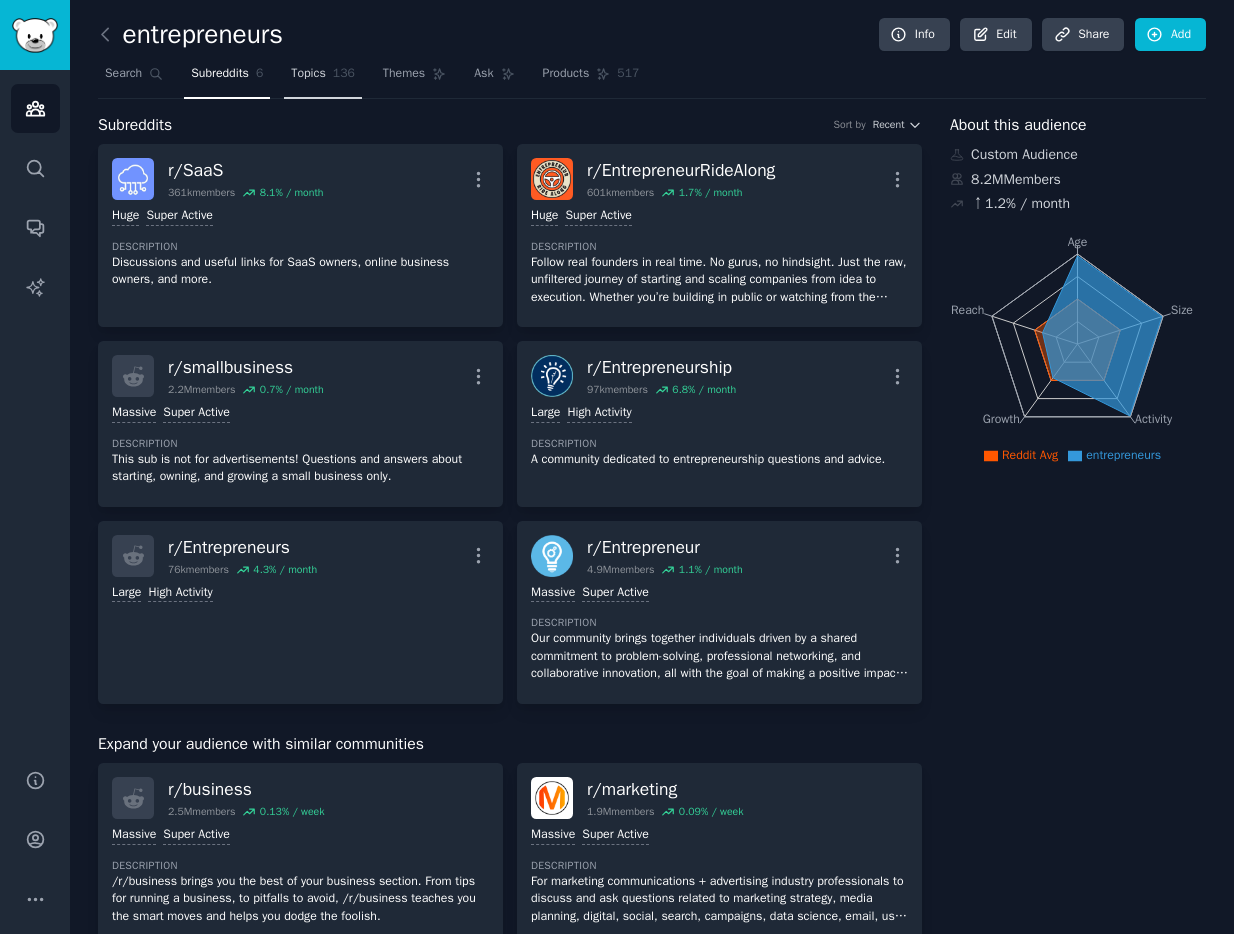 click on "Topics 136" at bounding box center [323, 78] 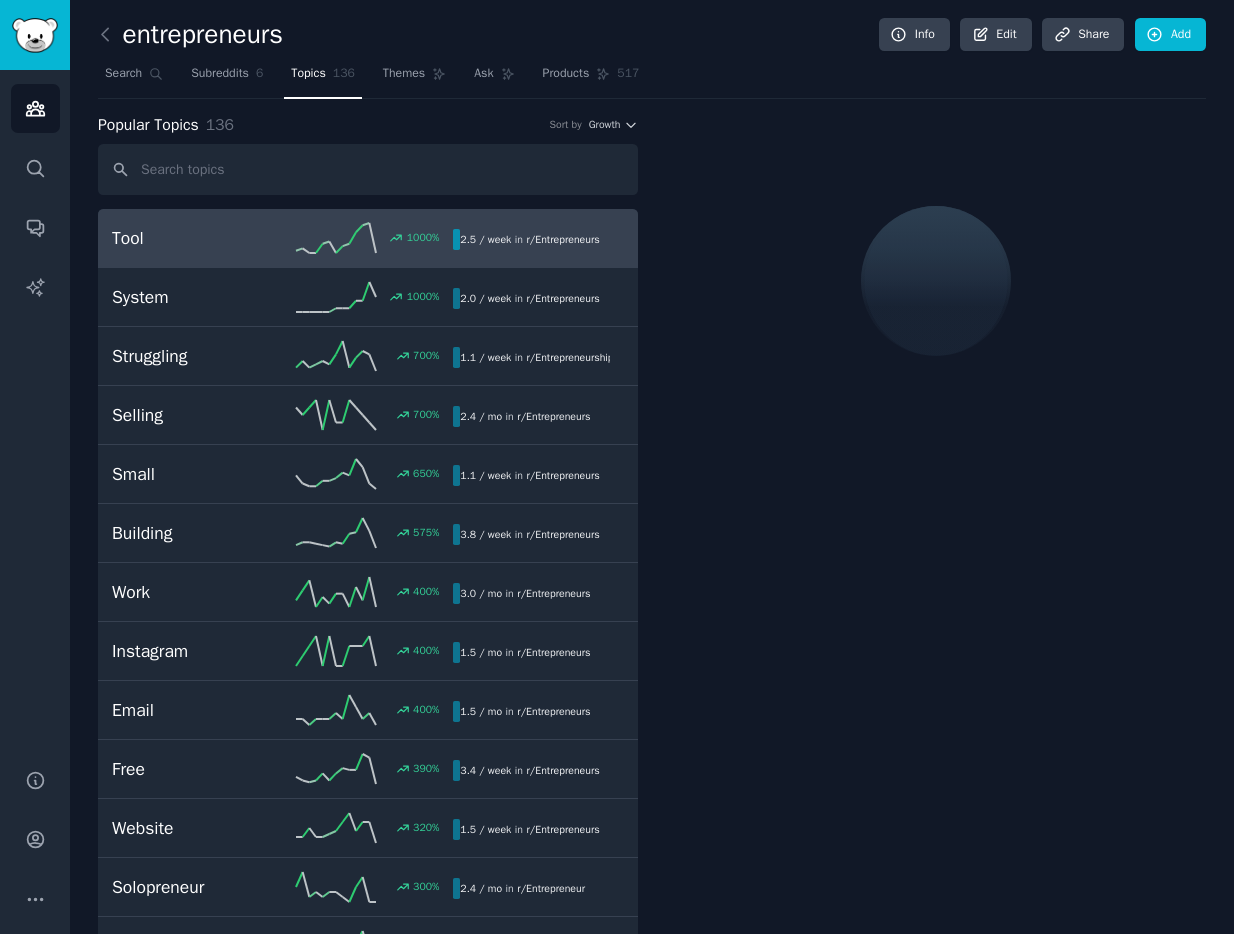 click on "1000 %" at bounding box center [368, 238] 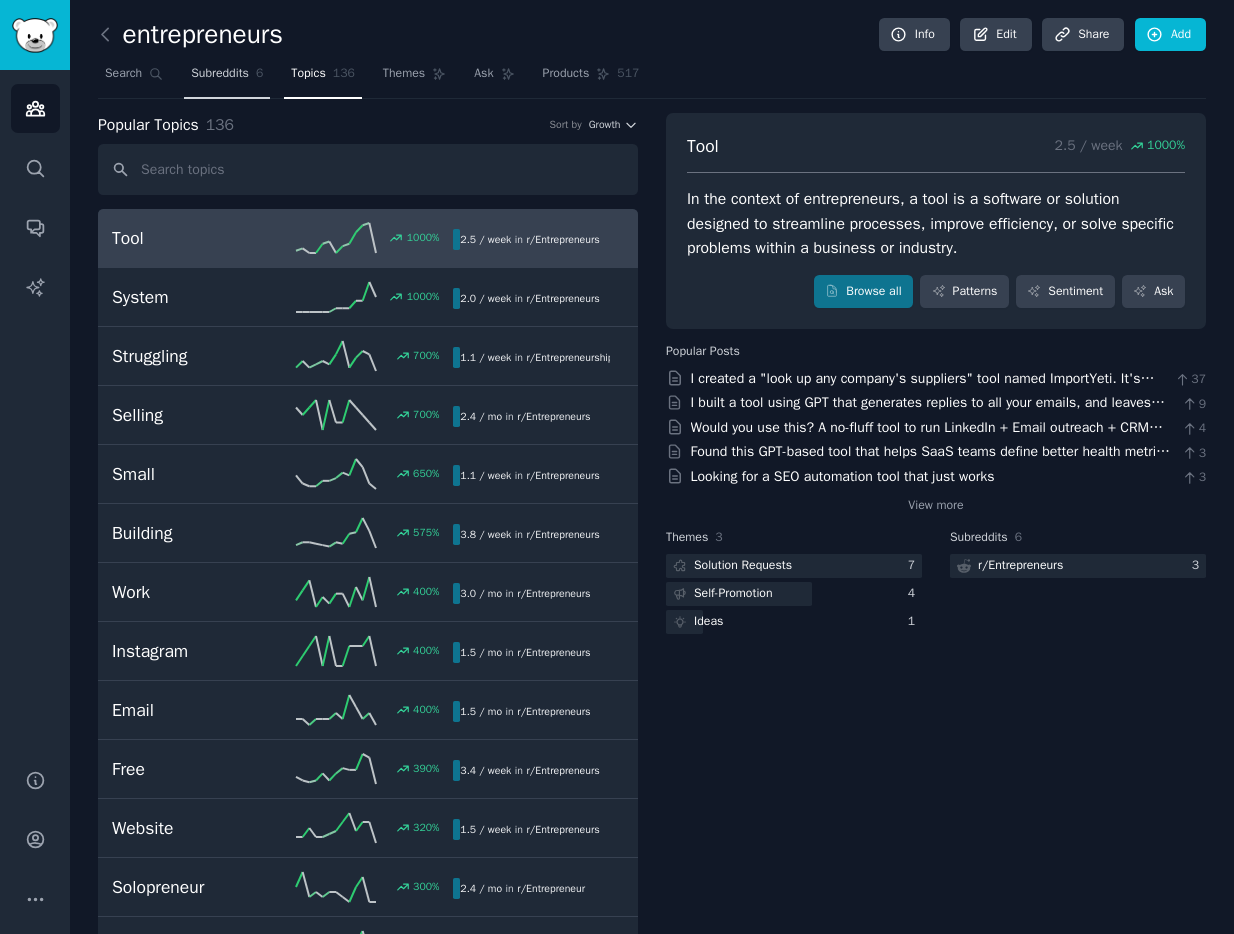 click on "Subreddits" at bounding box center (220, 74) 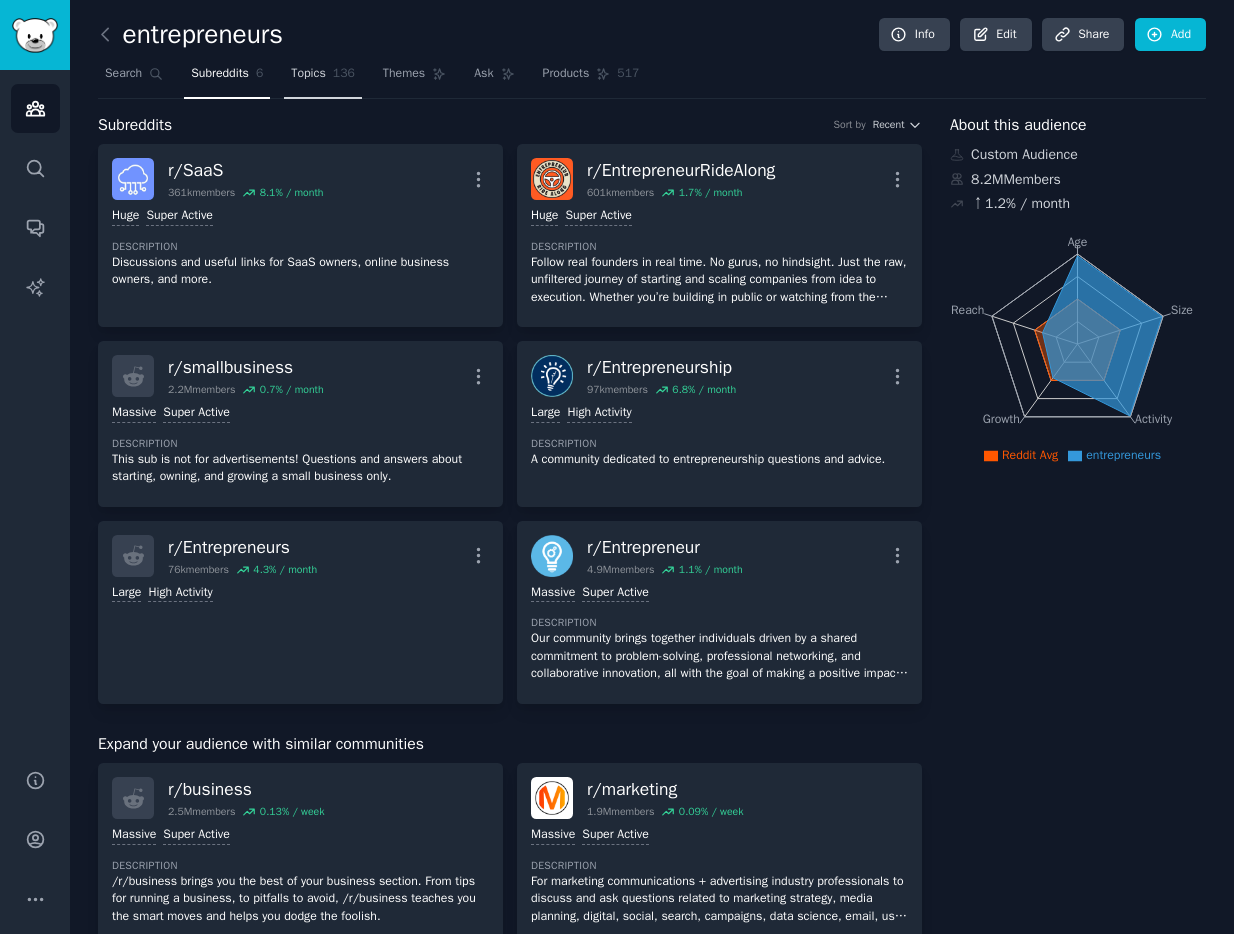 click on "136" 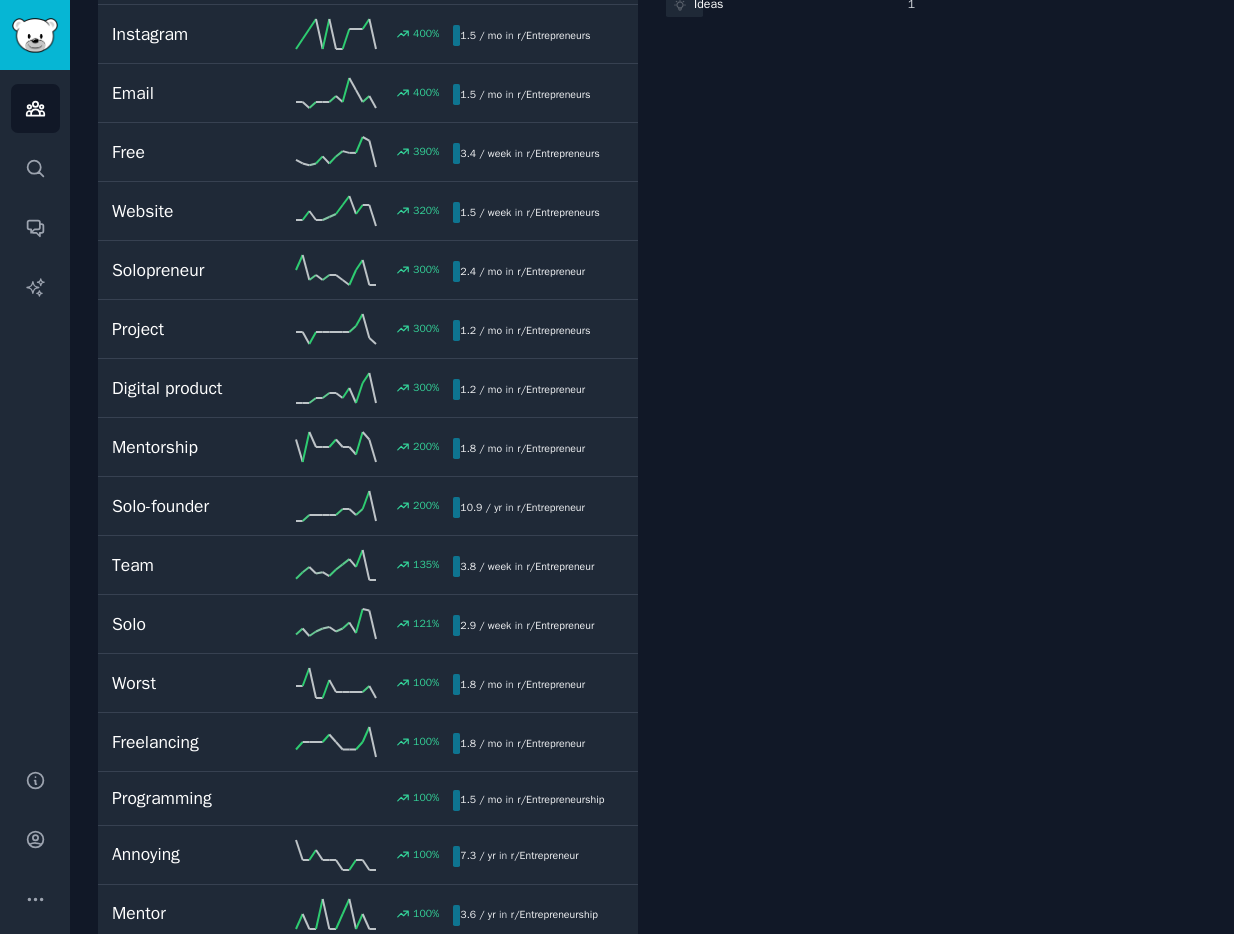 scroll, scrollTop: 0, scrollLeft: 0, axis: both 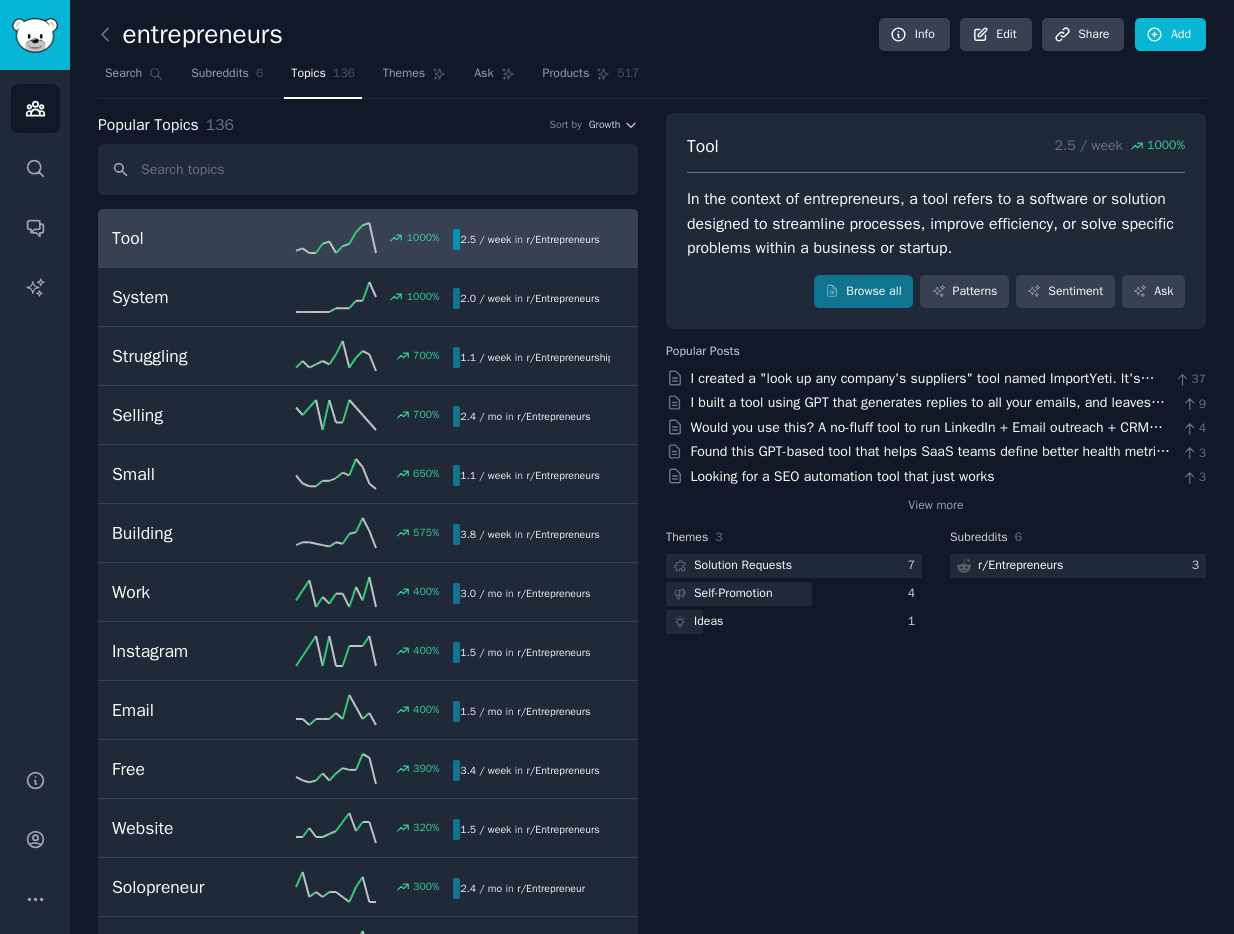 click on "r/ Entrepreneurs" at bounding box center [563, 239] 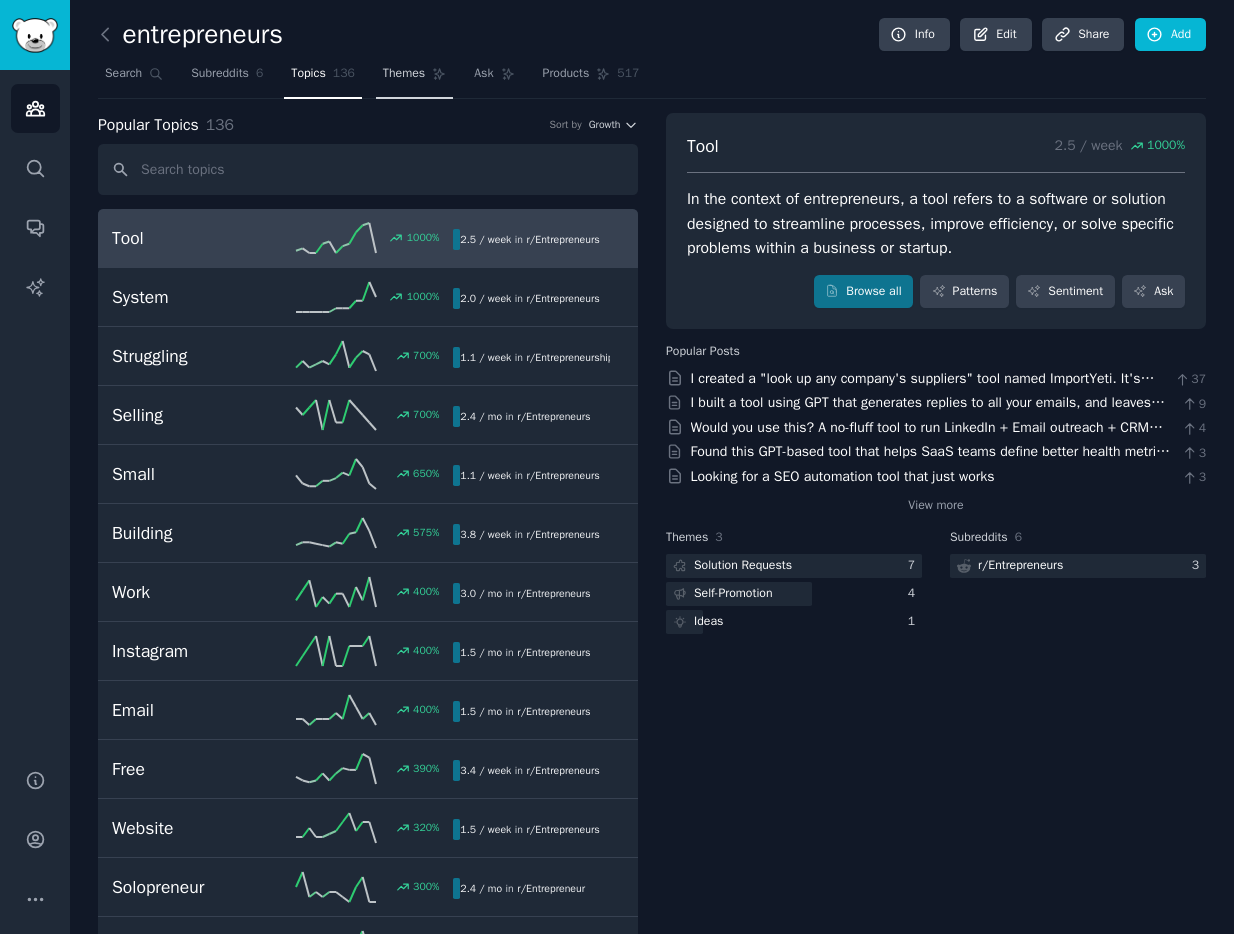 click on "Themes" at bounding box center [414, 78] 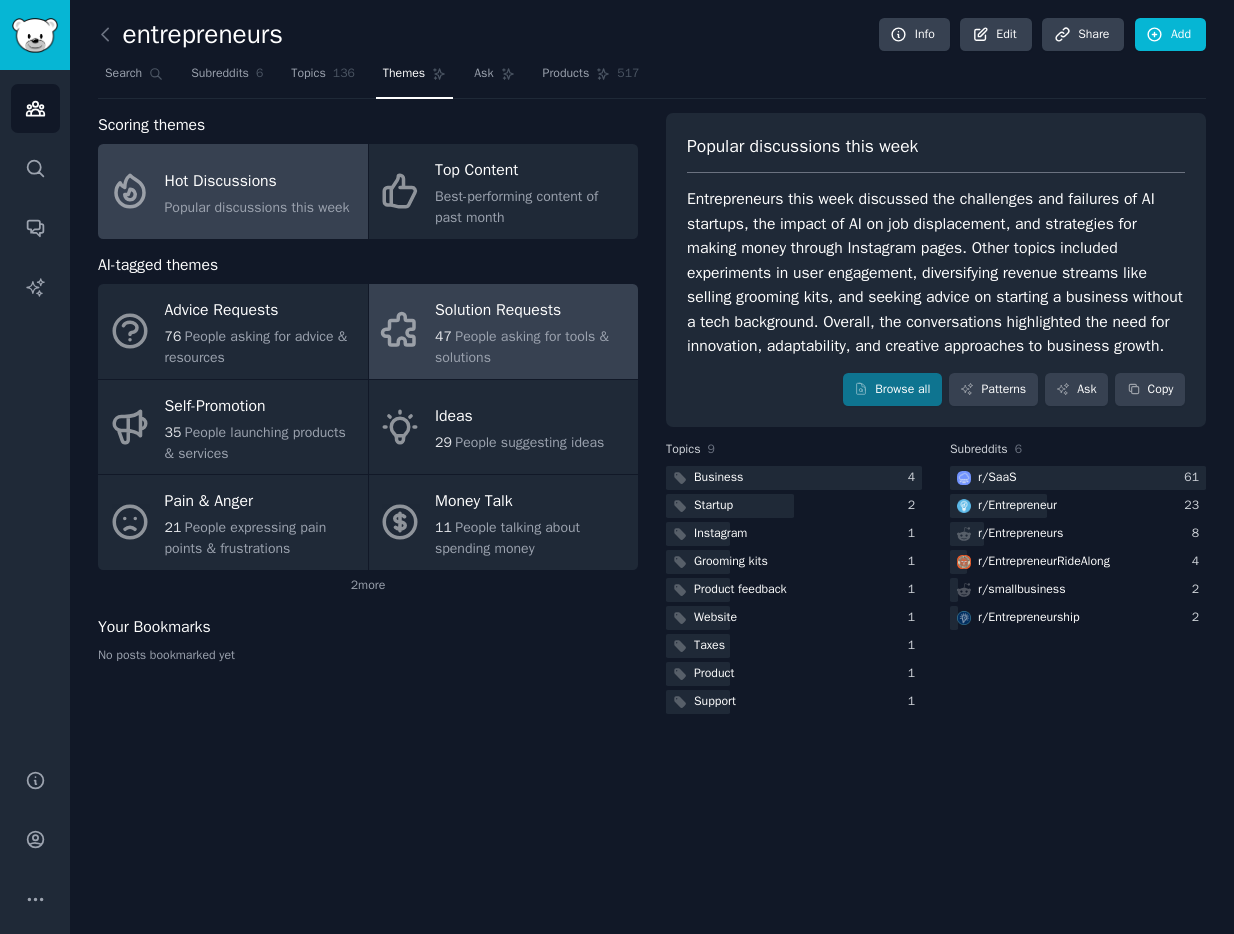 click on "People asking for tools & solutions" at bounding box center (522, 347) 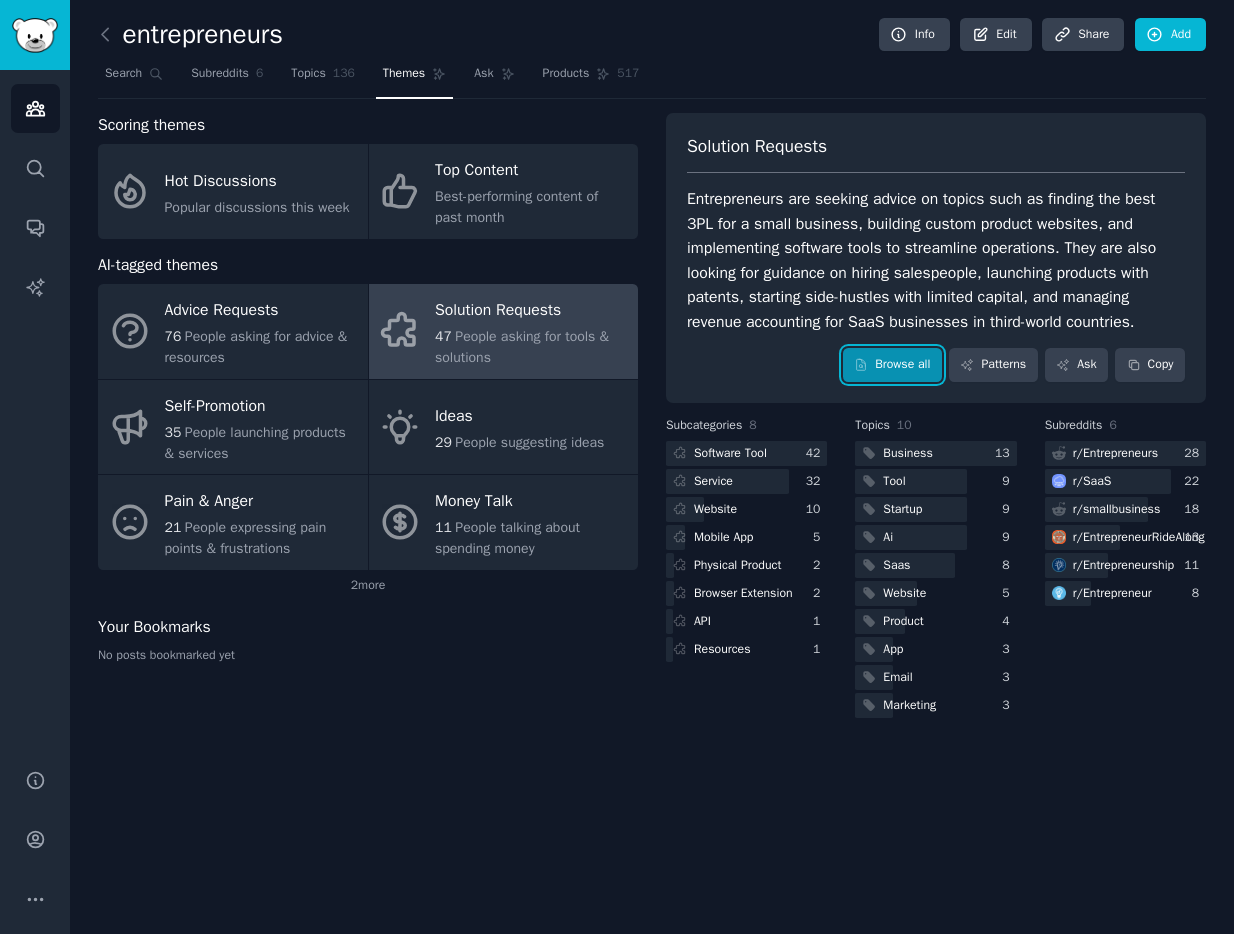 click on "Browse all" at bounding box center [892, 365] 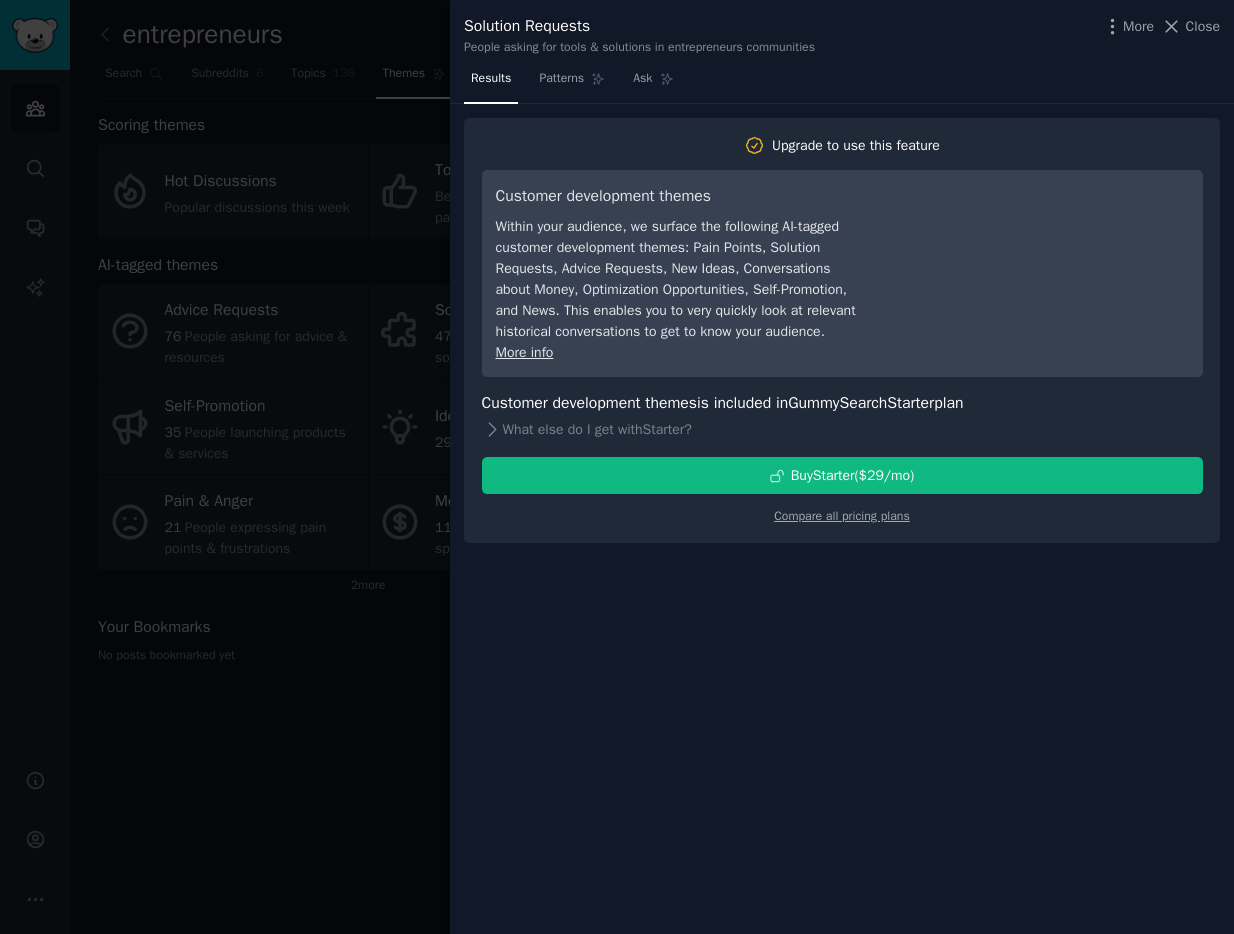 click at bounding box center [617, 467] 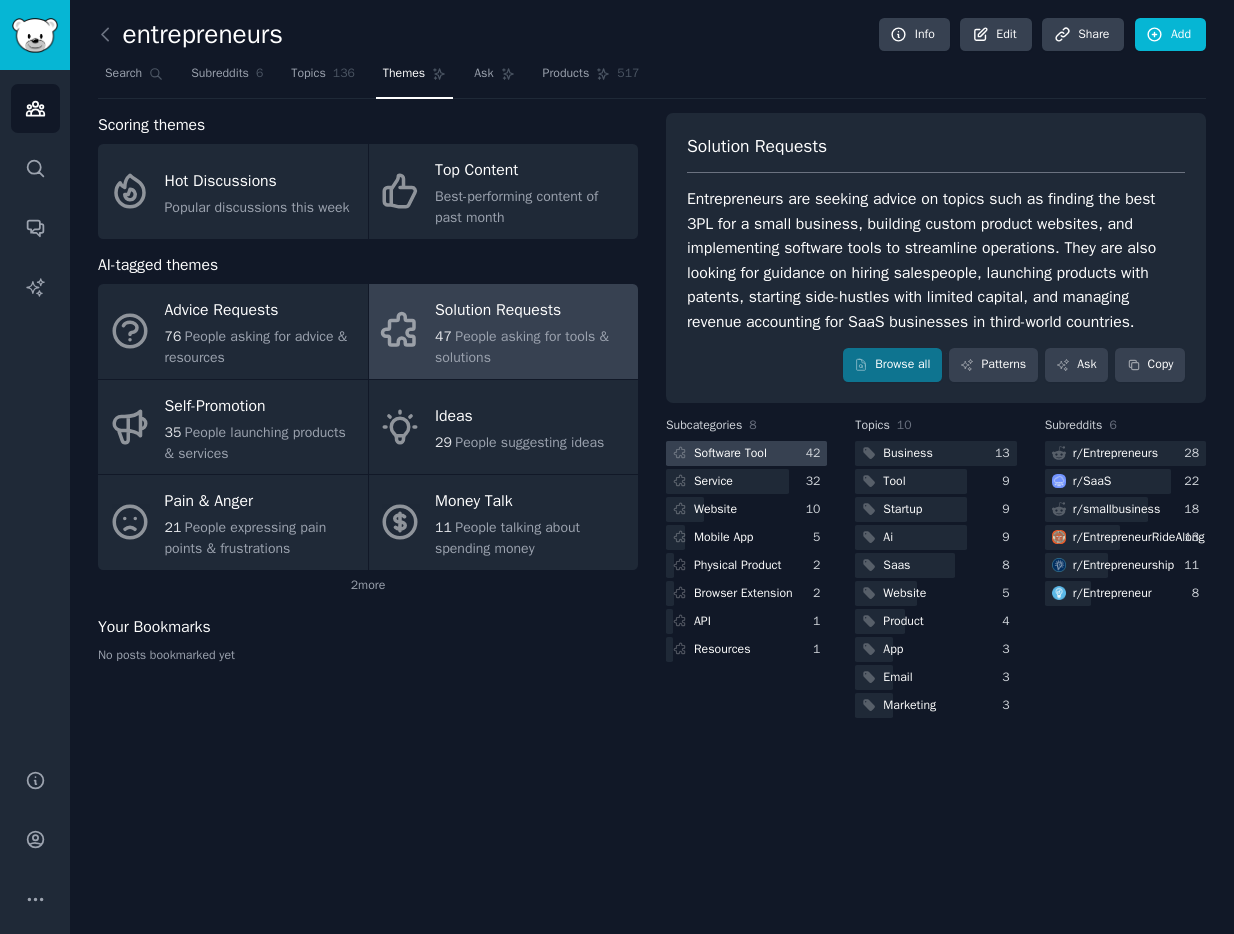 click on "Software Tool" at bounding box center (730, 454) 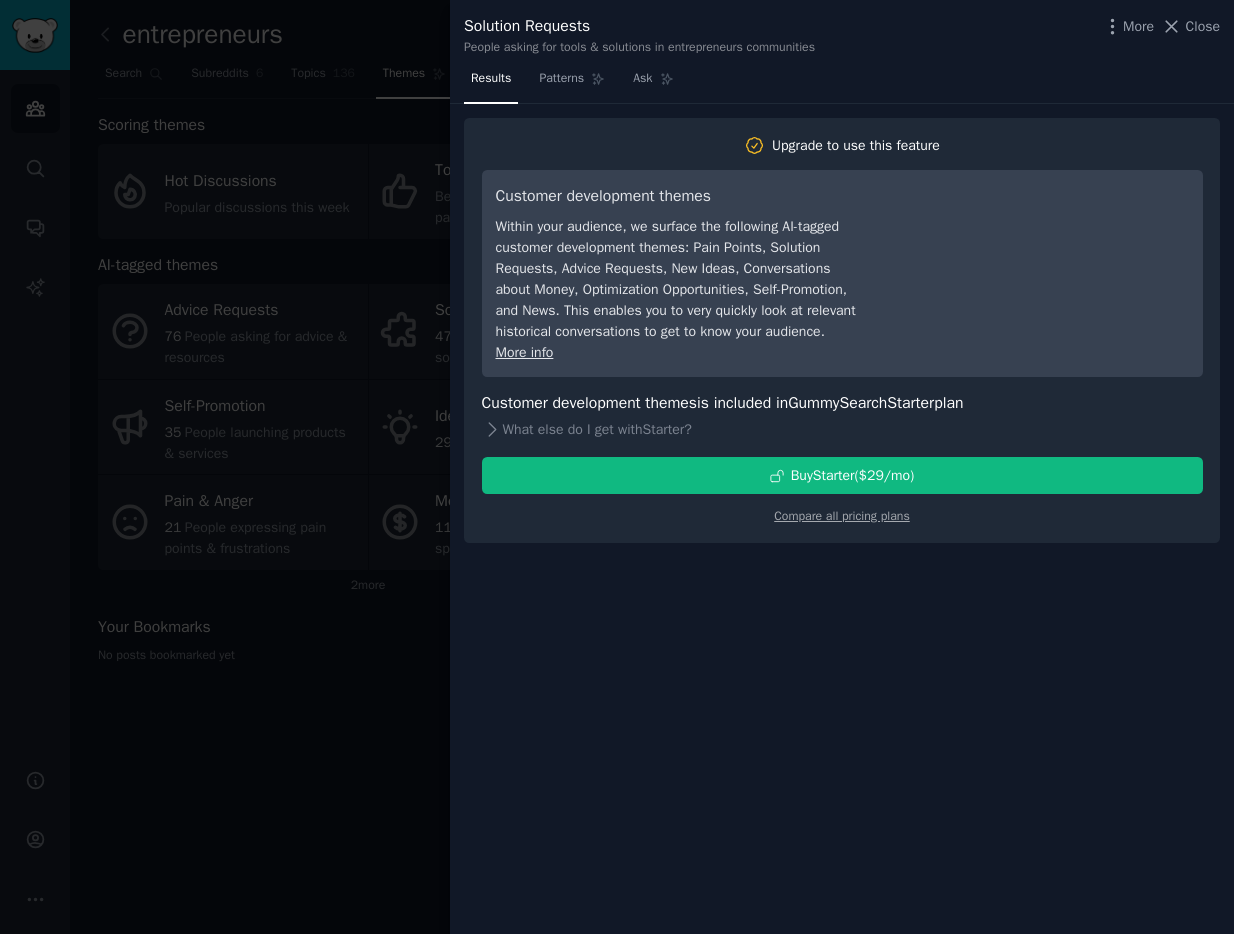 click at bounding box center (617, 467) 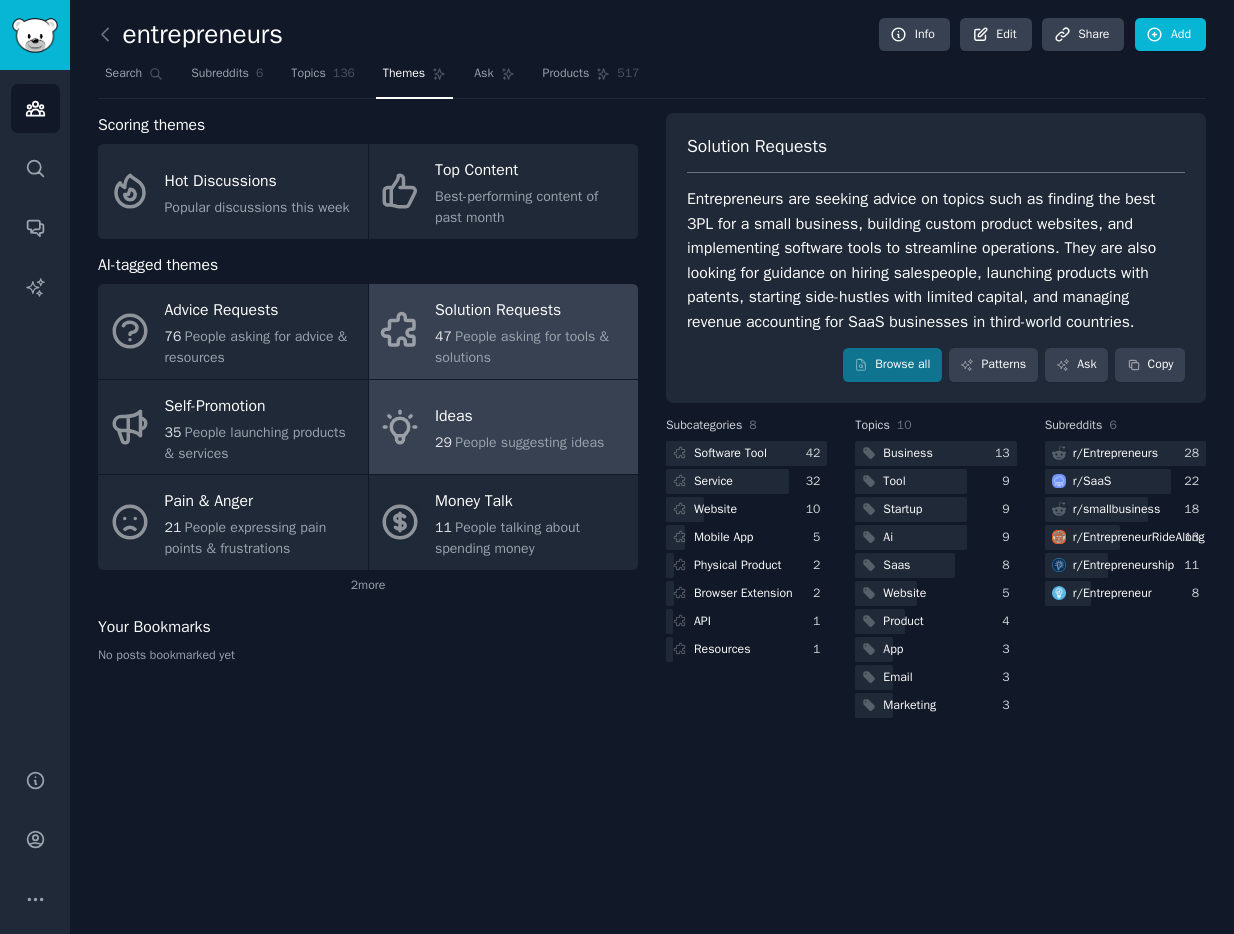 click on "Ideas 29 People suggesting ideas" at bounding box center [504, 427] 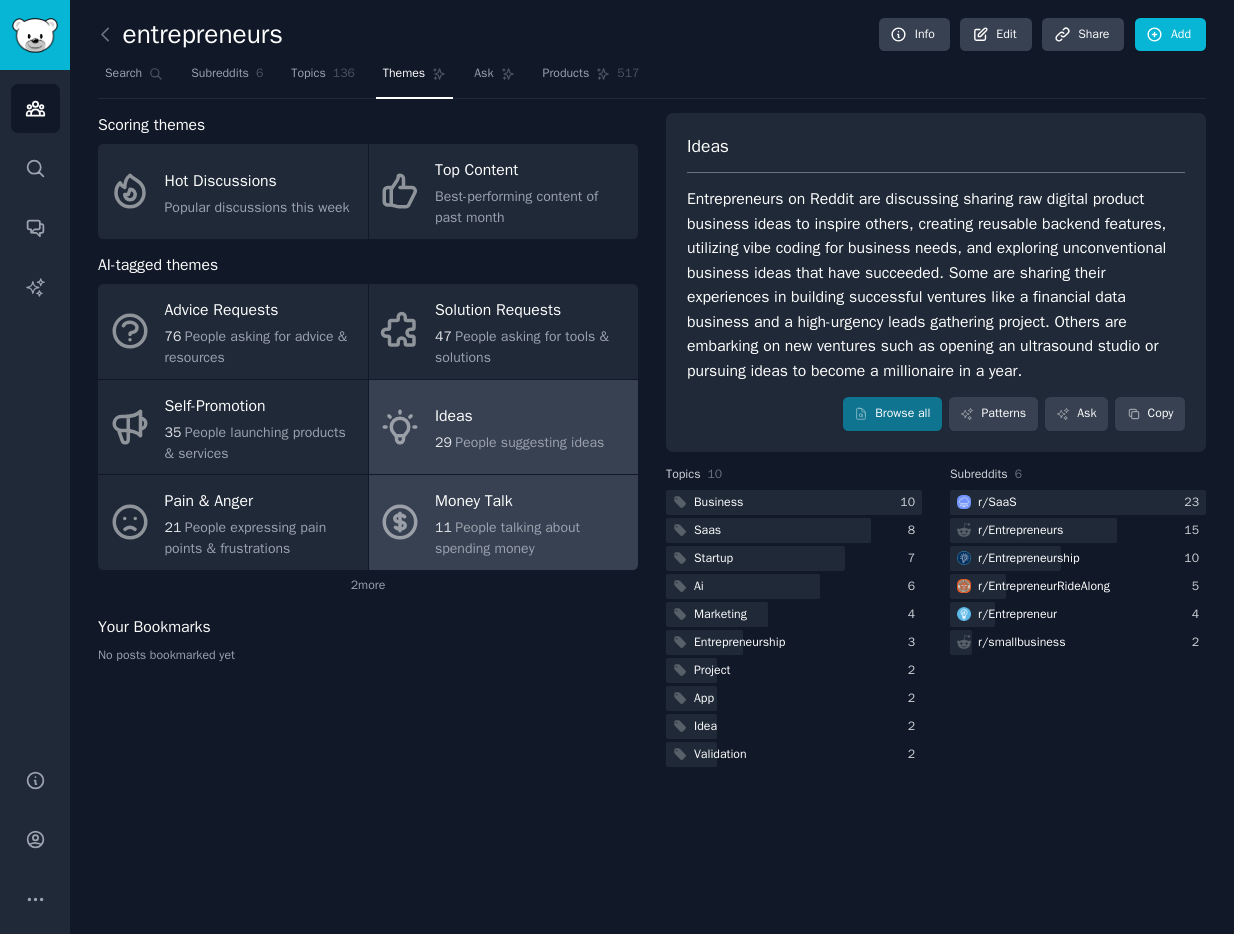 click on "People talking about spending money" at bounding box center (507, 538) 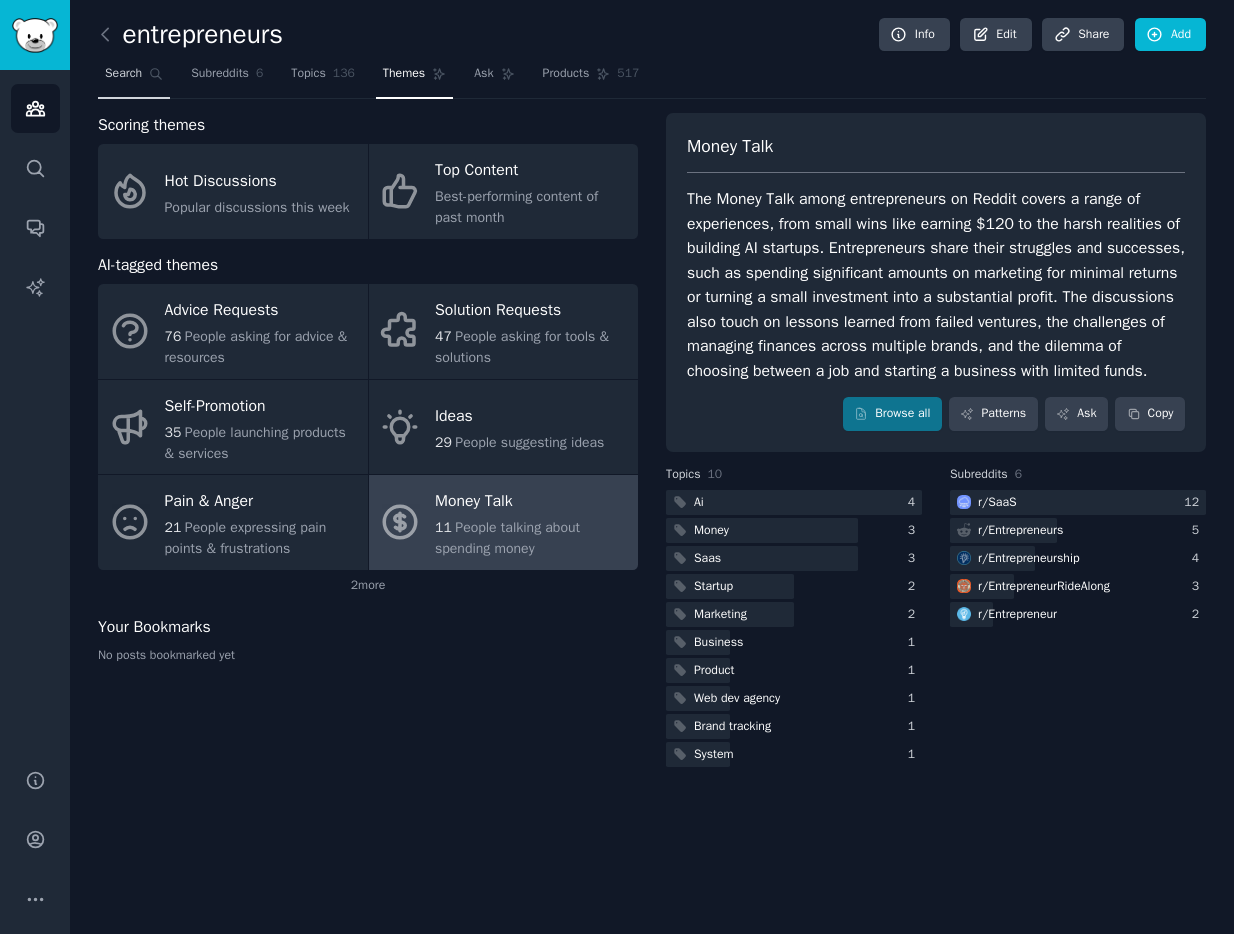 click on "Search" at bounding box center (123, 74) 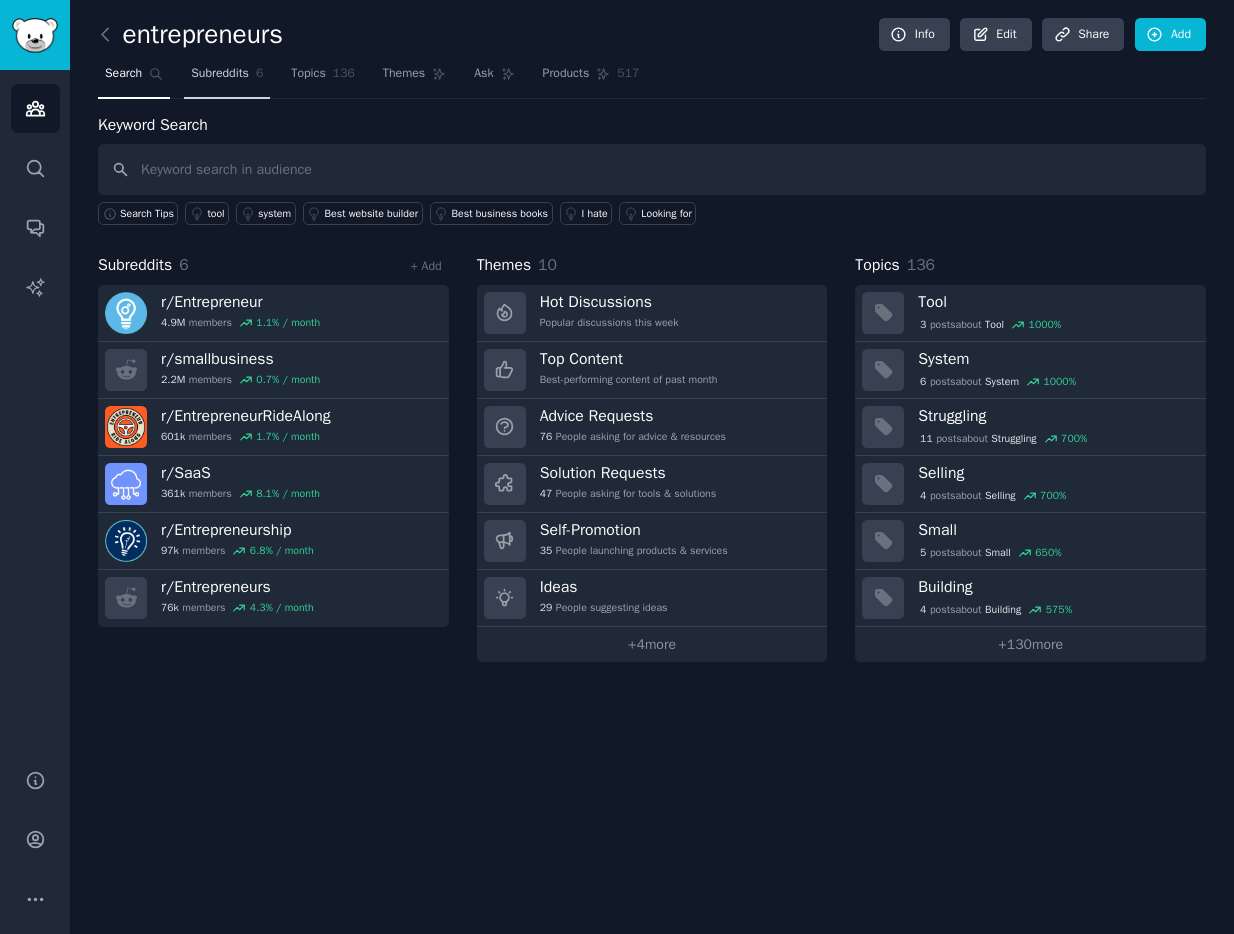 click on "Subreddits" at bounding box center (220, 74) 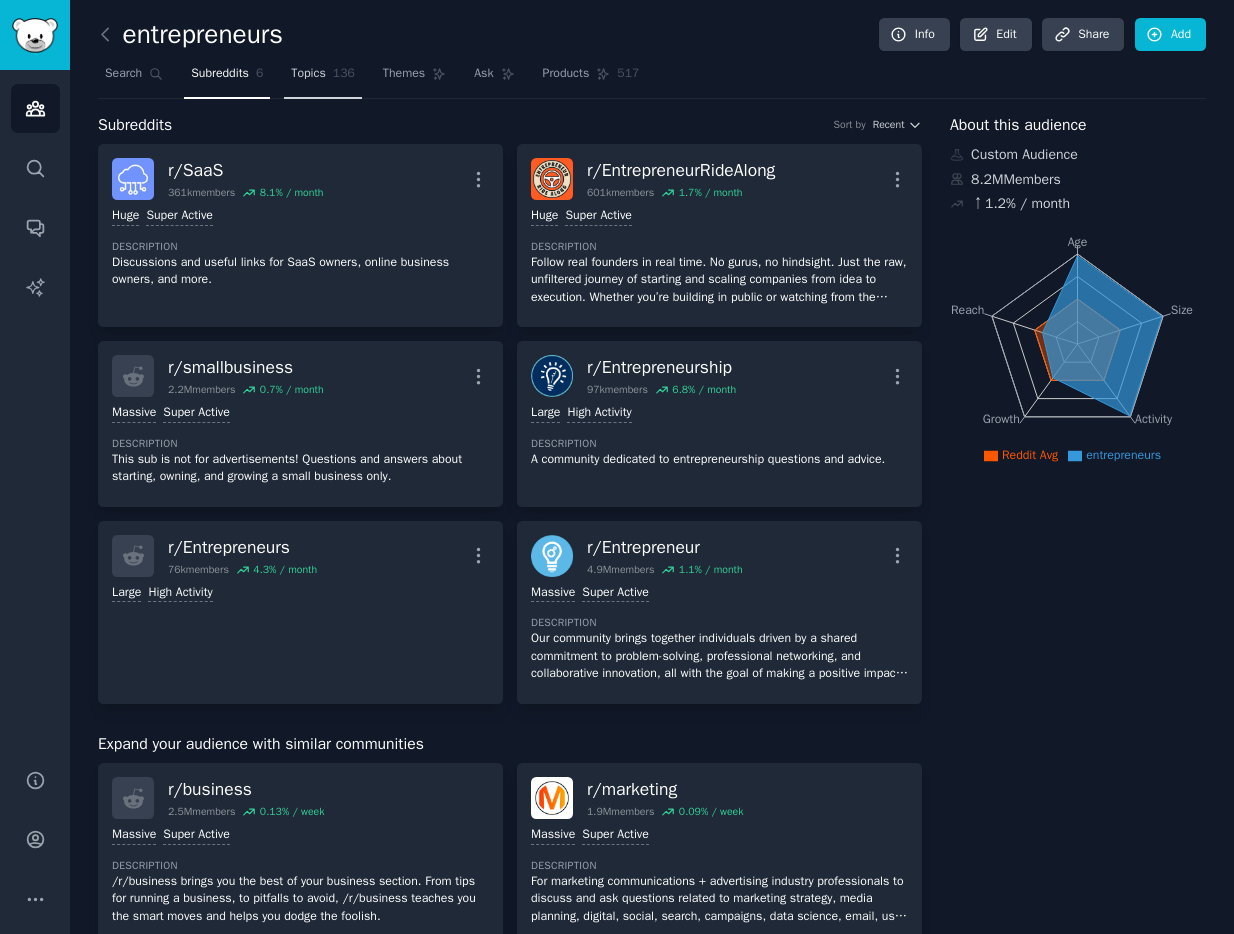 click on "Topics 136" at bounding box center [323, 78] 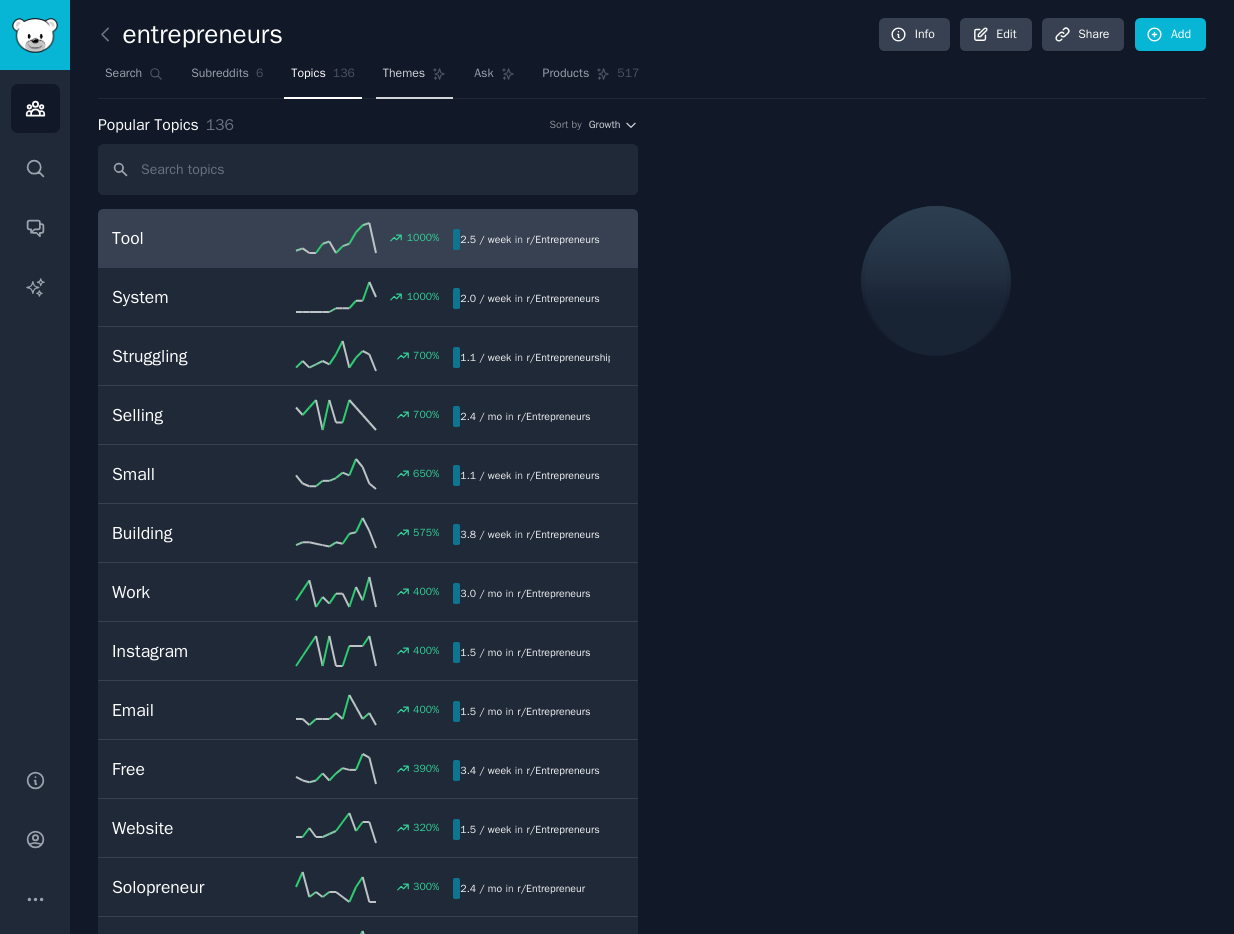 click on "Themes" at bounding box center (404, 74) 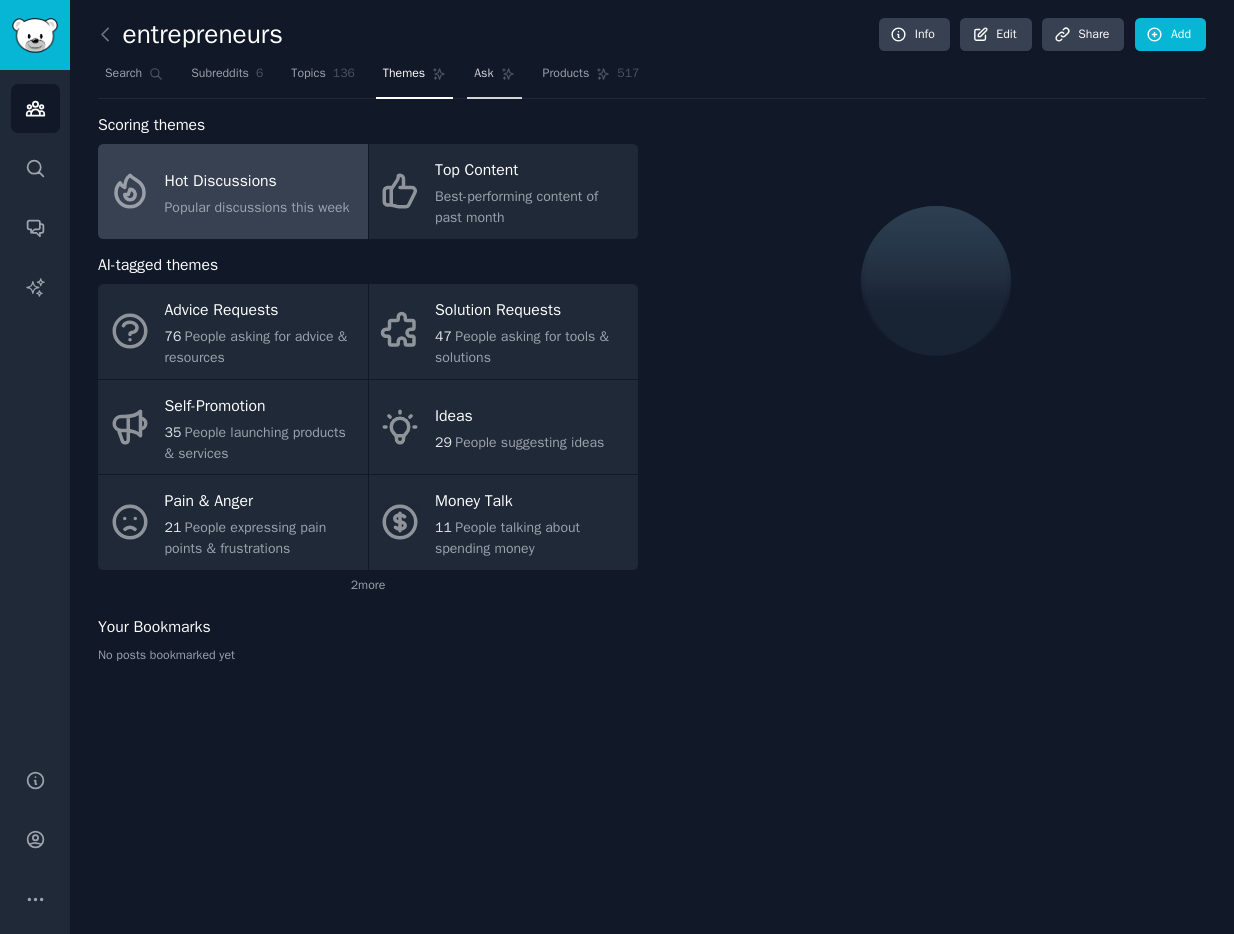 click on "Ask" at bounding box center [483, 74] 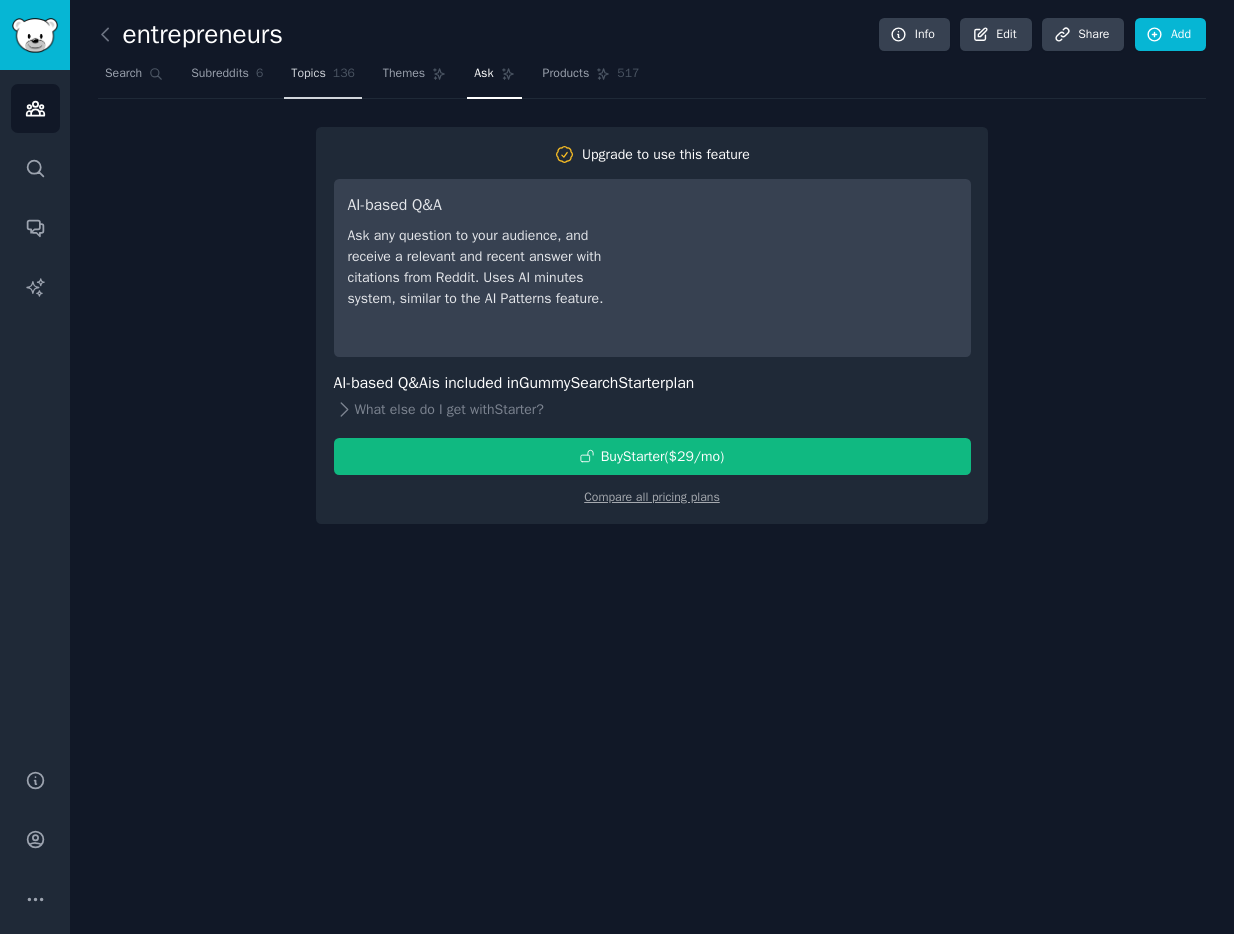 click on "Topics" at bounding box center [308, 74] 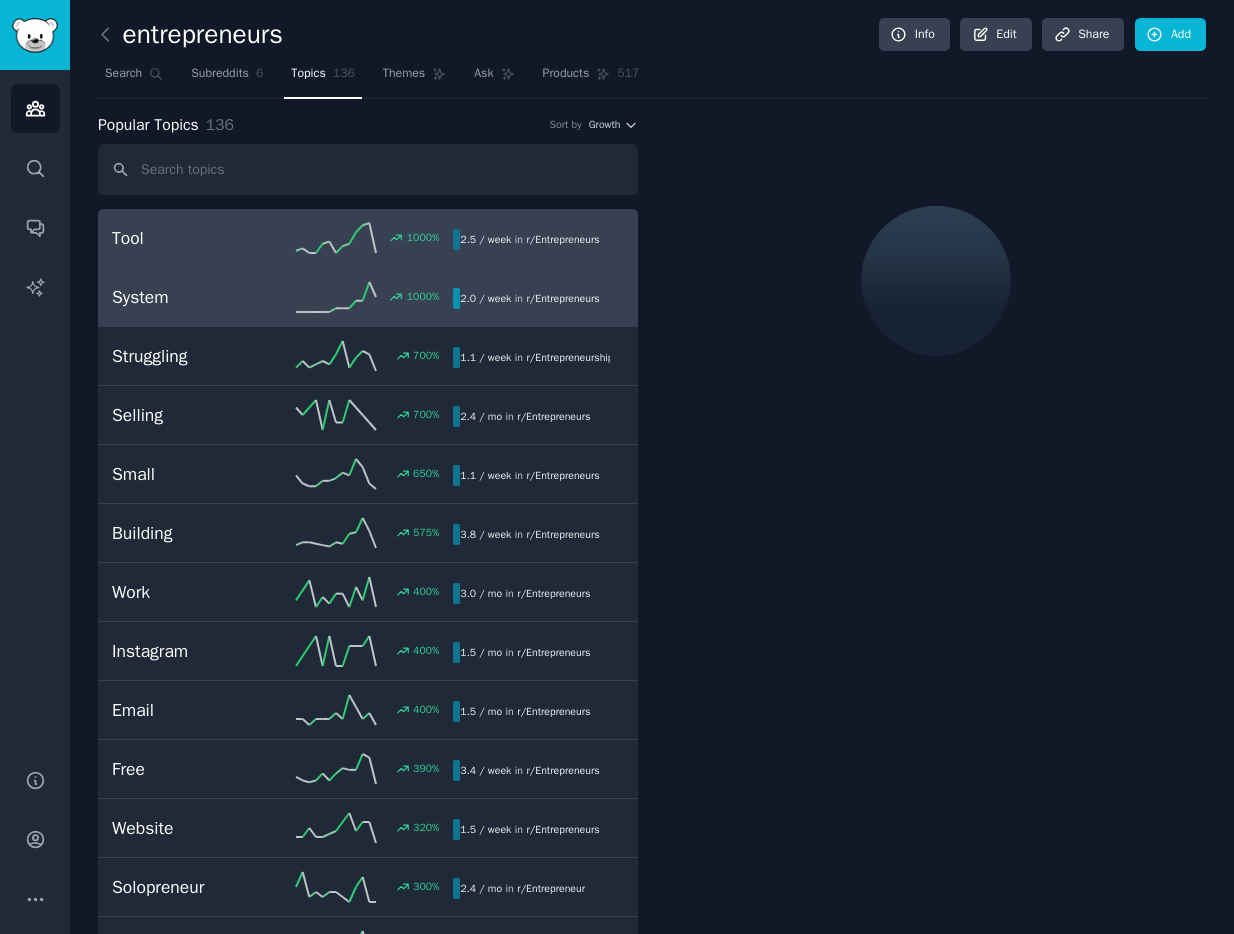 click on "System 1000 % 2.0 / week  in    r/ Entrepreneurs" at bounding box center [368, 297] 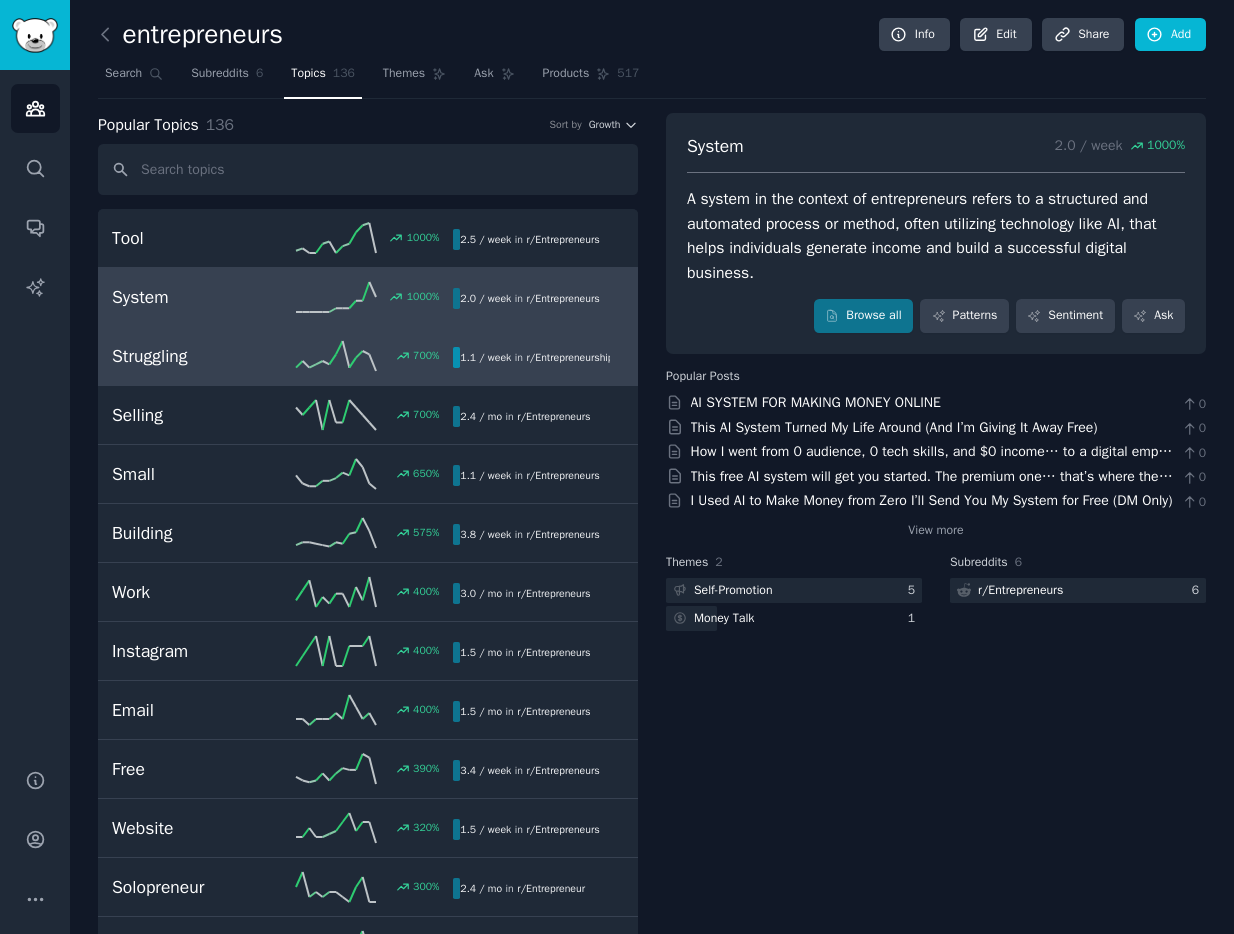 click on "Struggling 700 % 1.1 / week  in    r/ Entrepreneurship ,  r/ Entrepreneurs" at bounding box center [368, 356] 